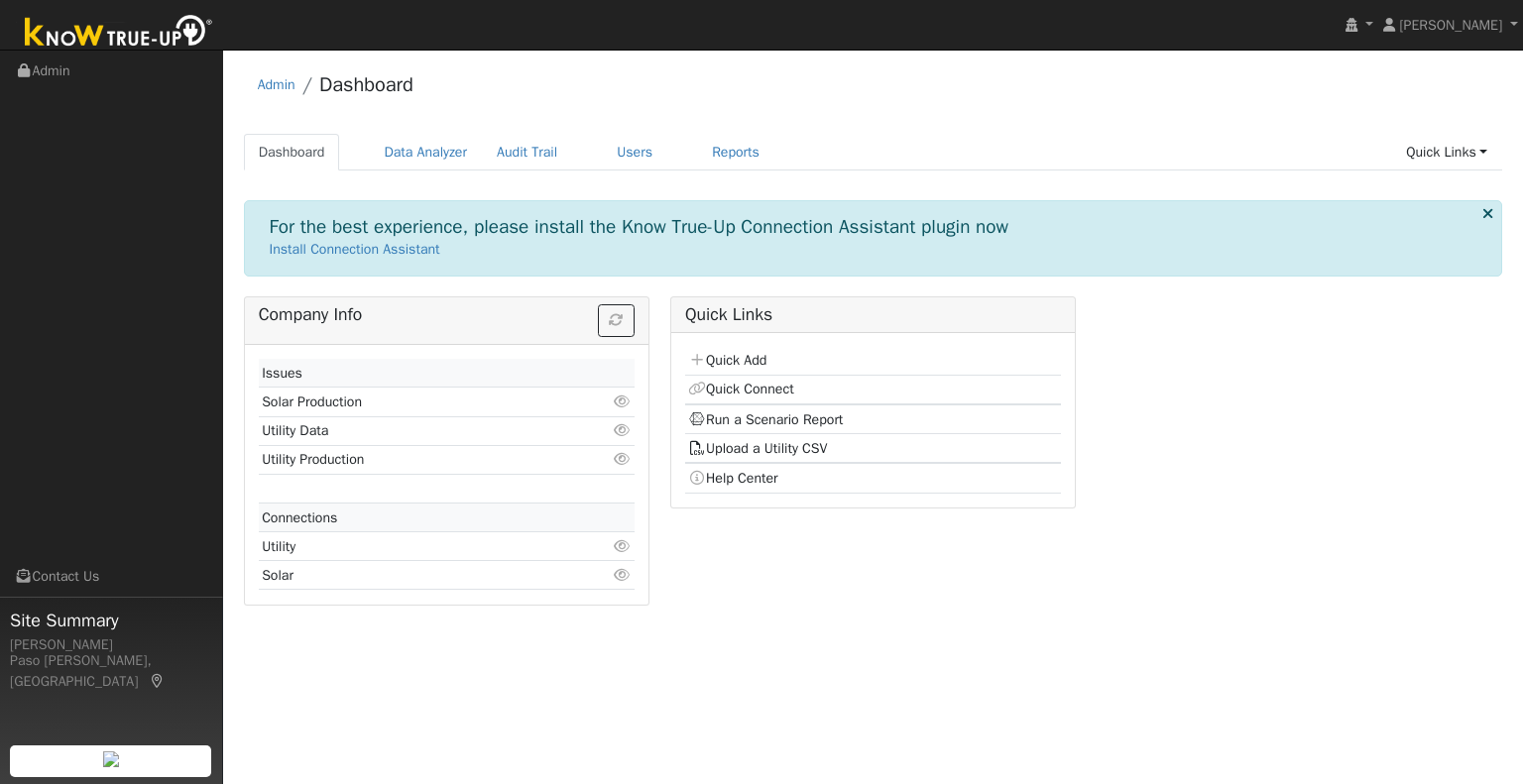 scroll, scrollTop: 0, scrollLeft: 0, axis: both 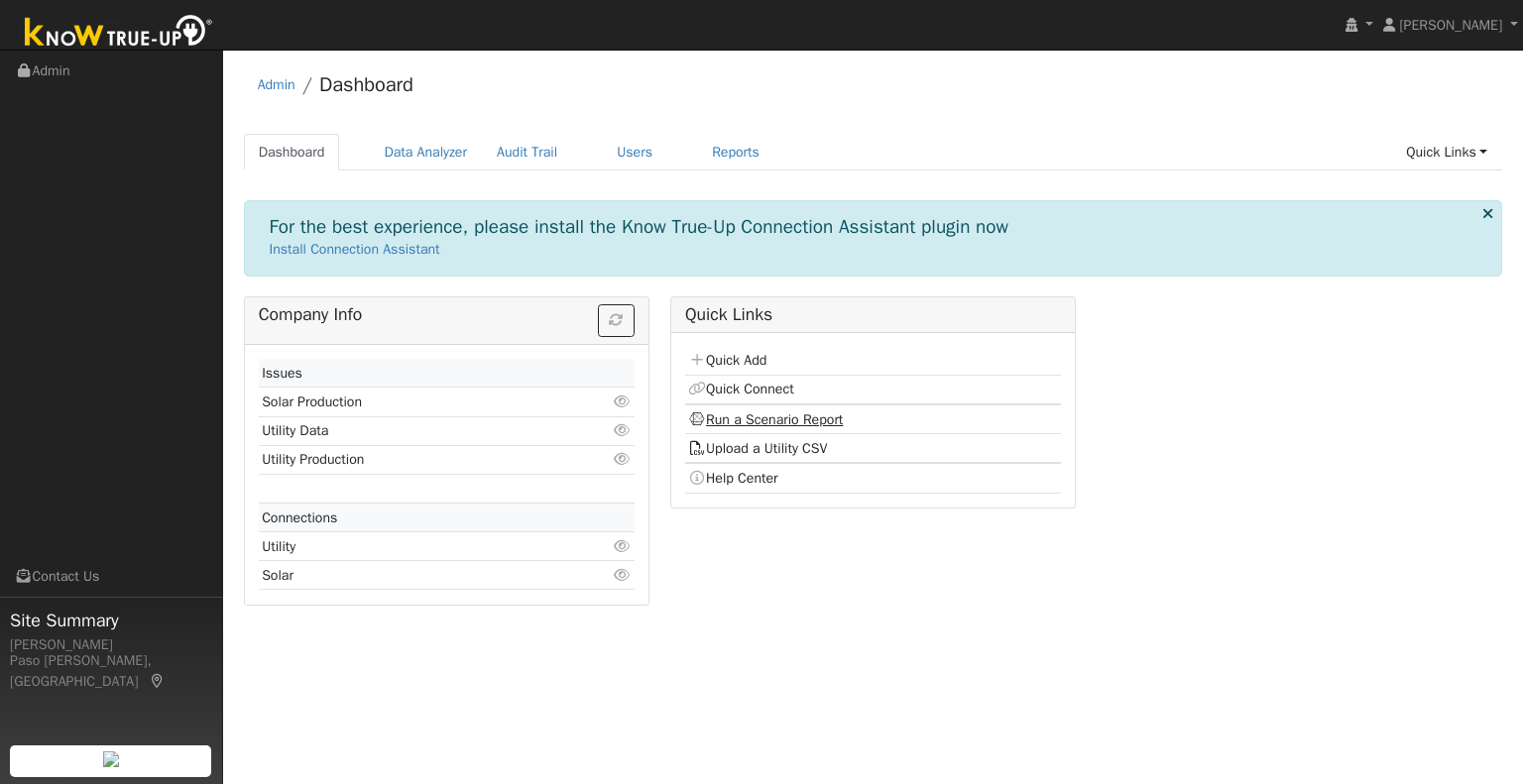 click on "Run a Scenario Report" at bounding box center (765, 419) 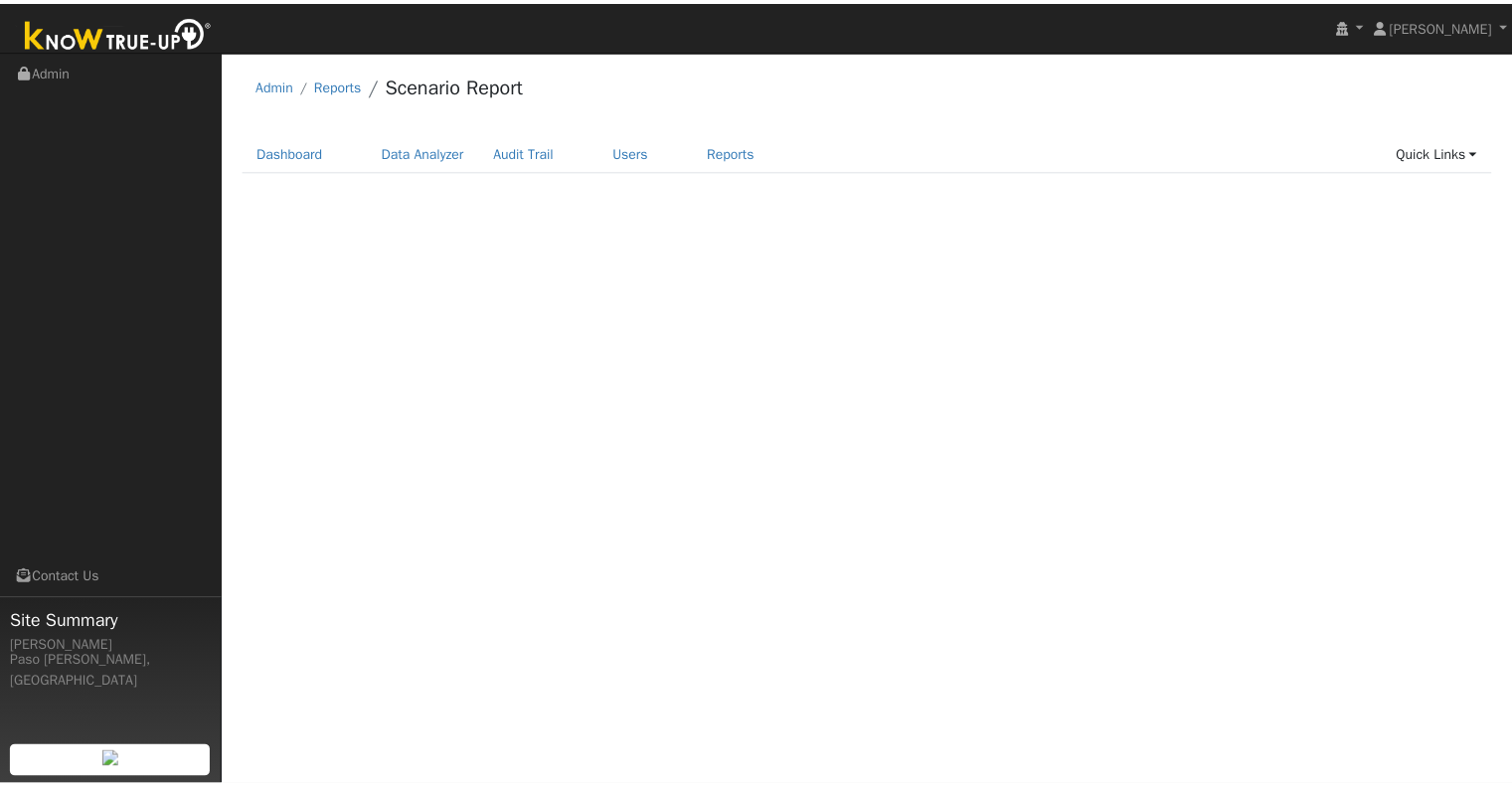 scroll, scrollTop: 0, scrollLeft: 0, axis: both 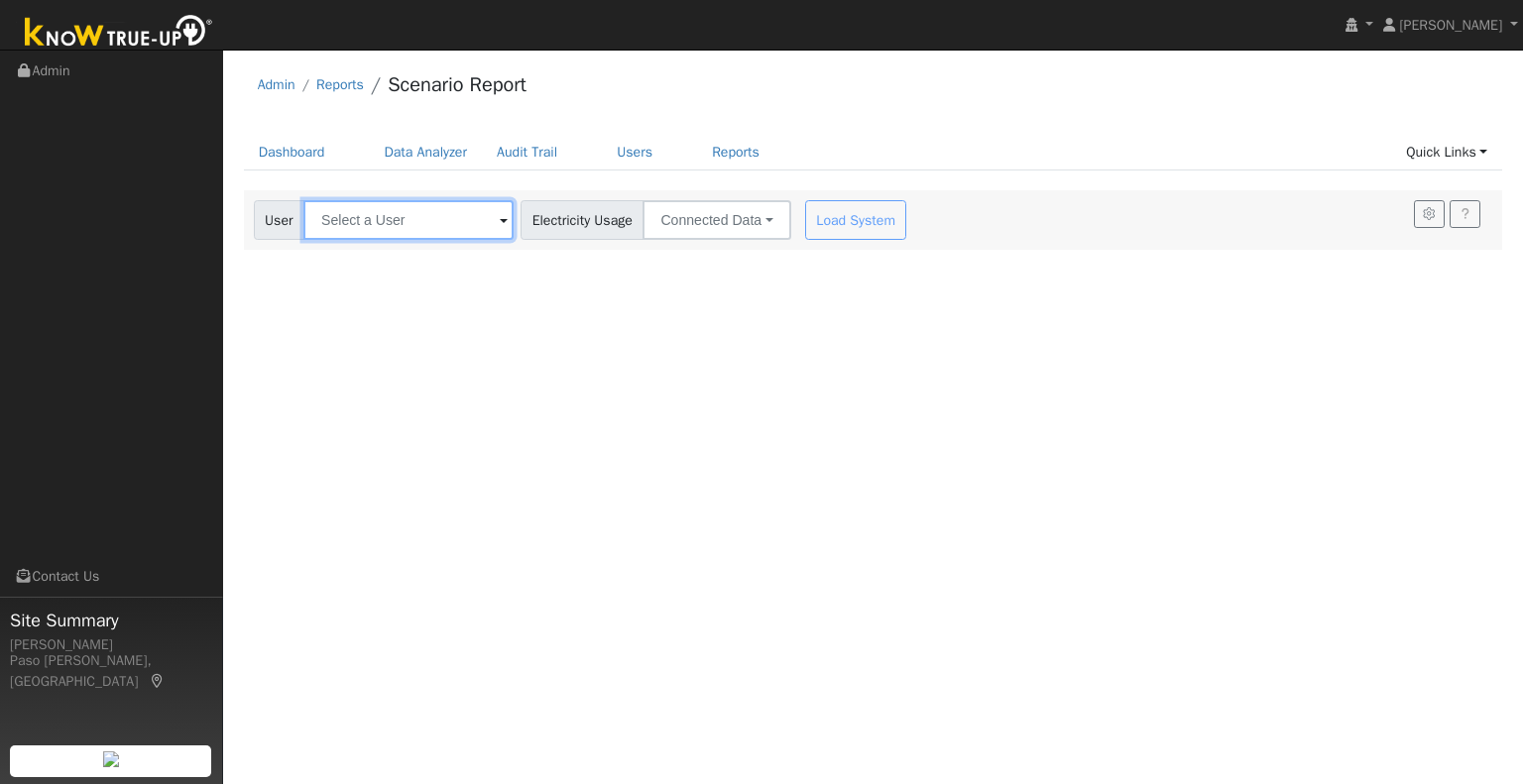 click at bounding box center (409, 220) 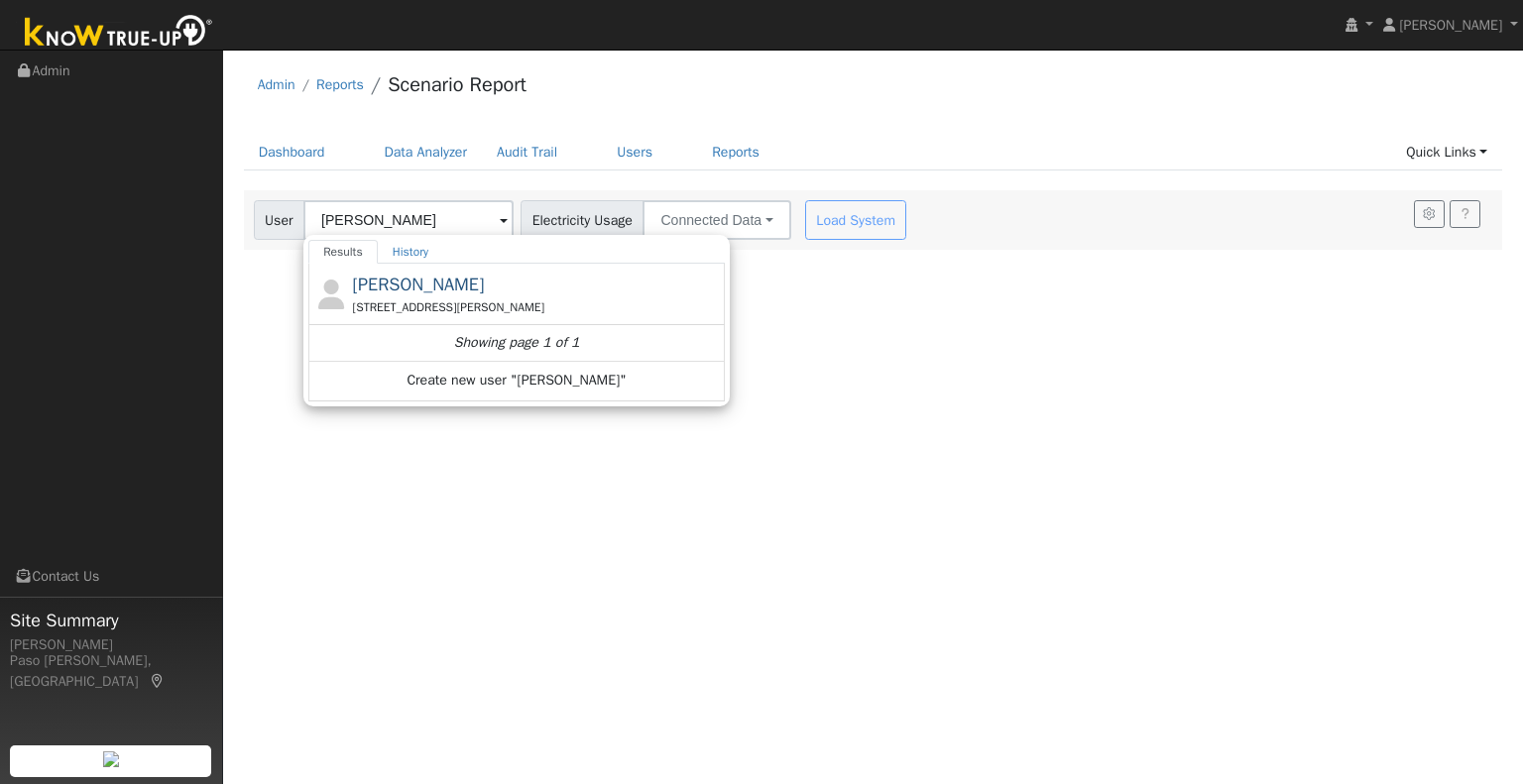 click on "[PERSON_NAME]" at bounding box center (418, 284) 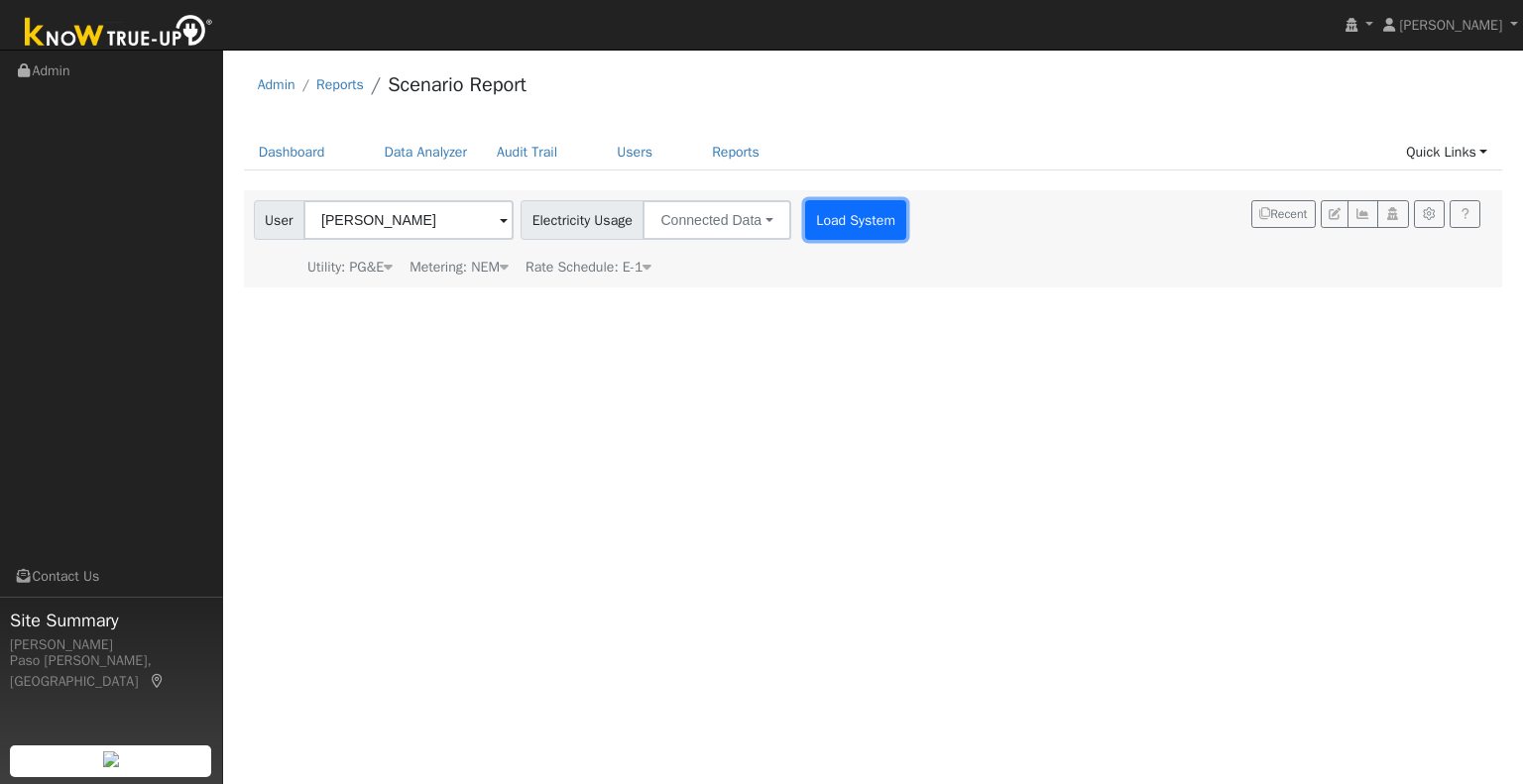 click on "Load System" at bounding box center [856, 220] 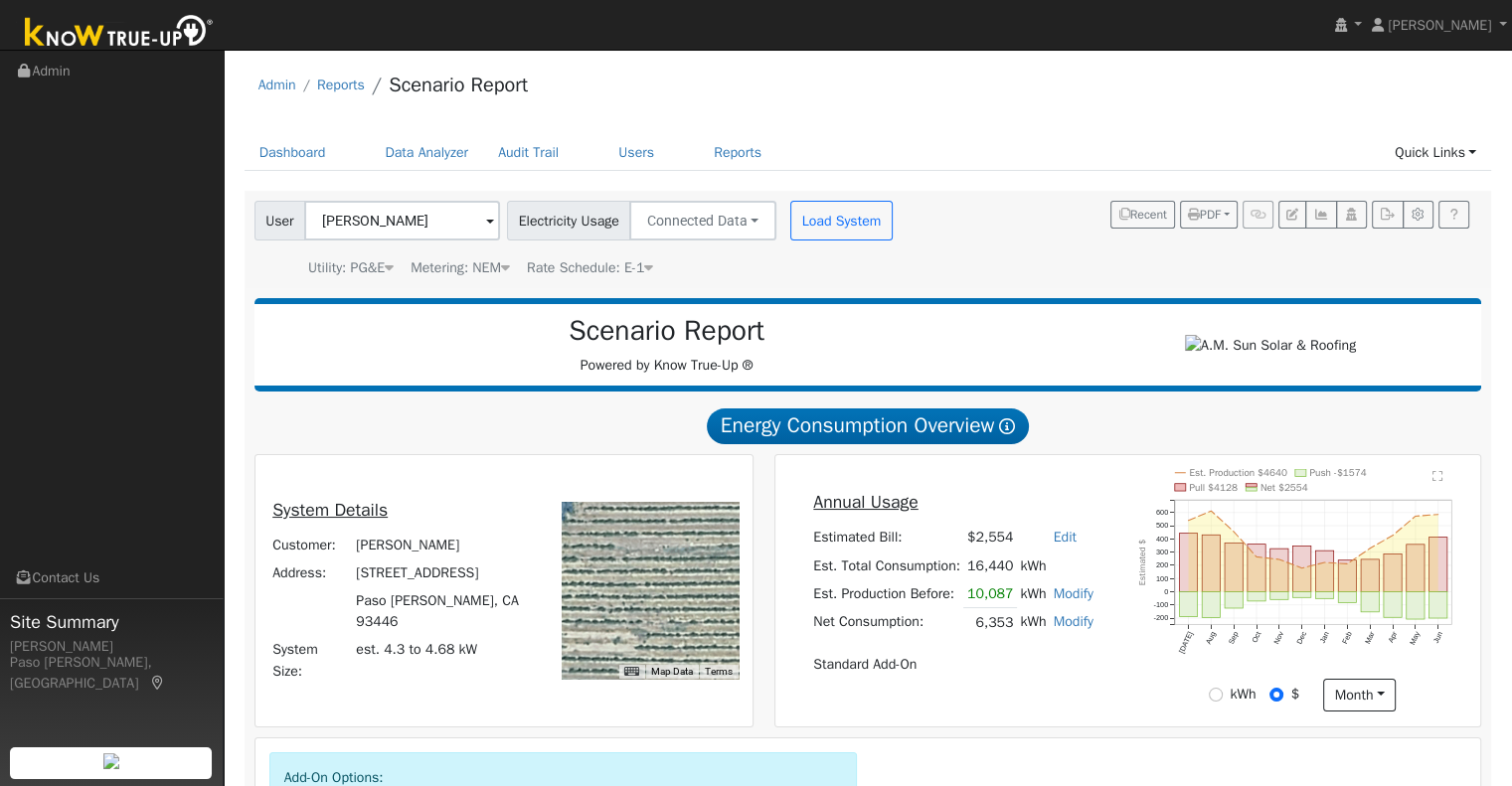 scroll, scrollTop: 287, scrollLeft: 0, axis: vertical 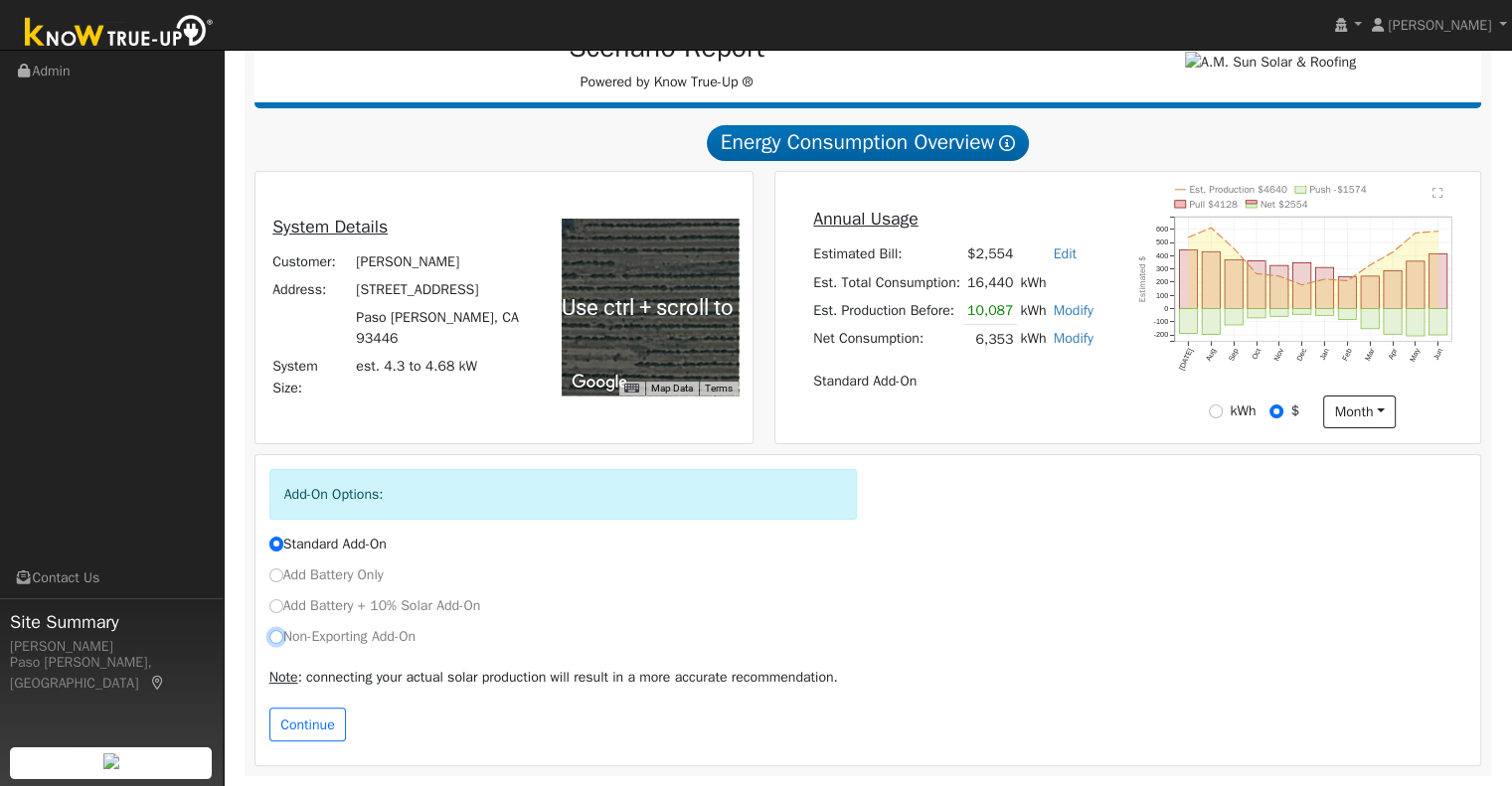 click on "Non-Exporting Add-On" at bounding box center [276, 637] 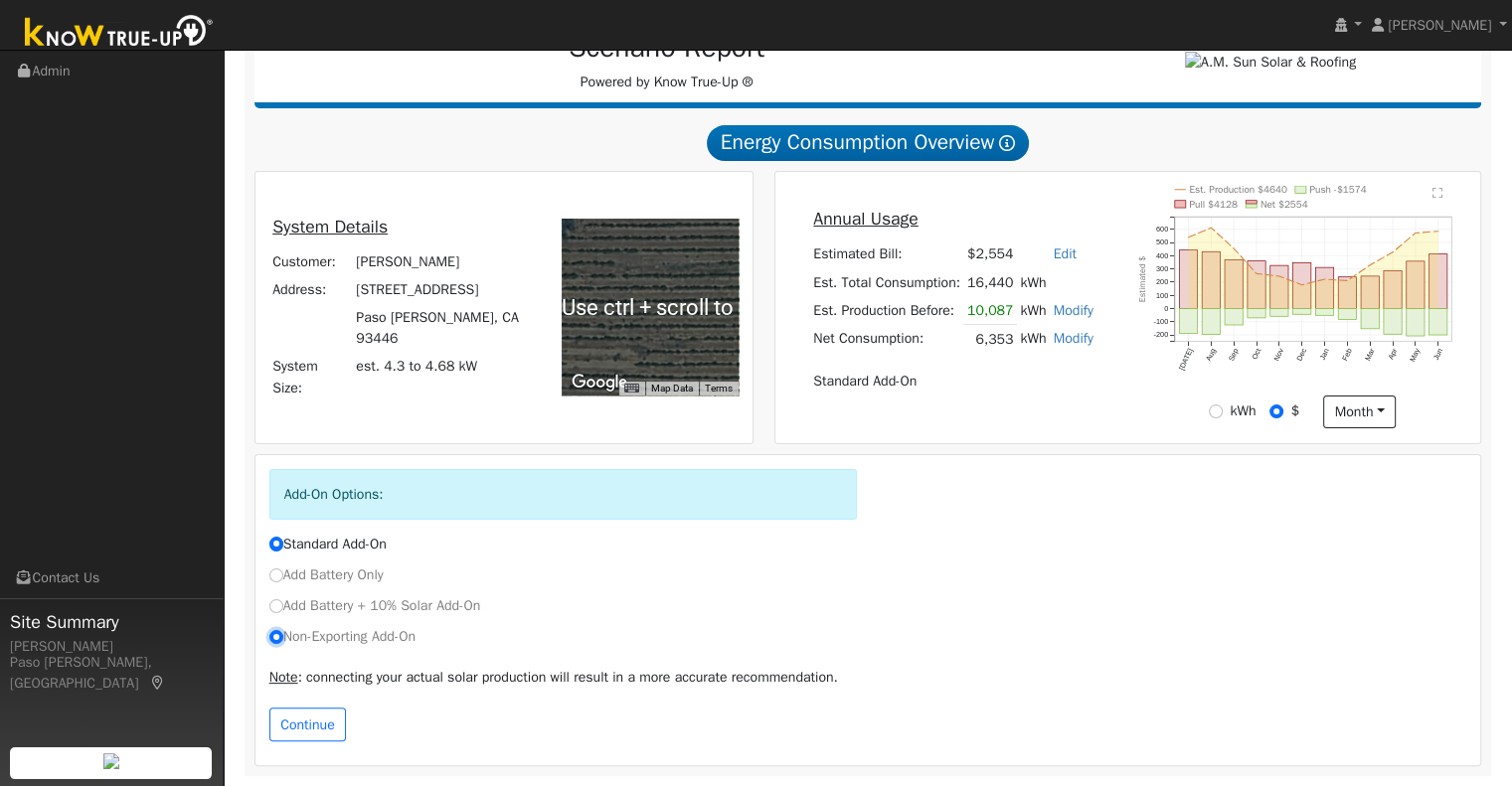 radio on "true" 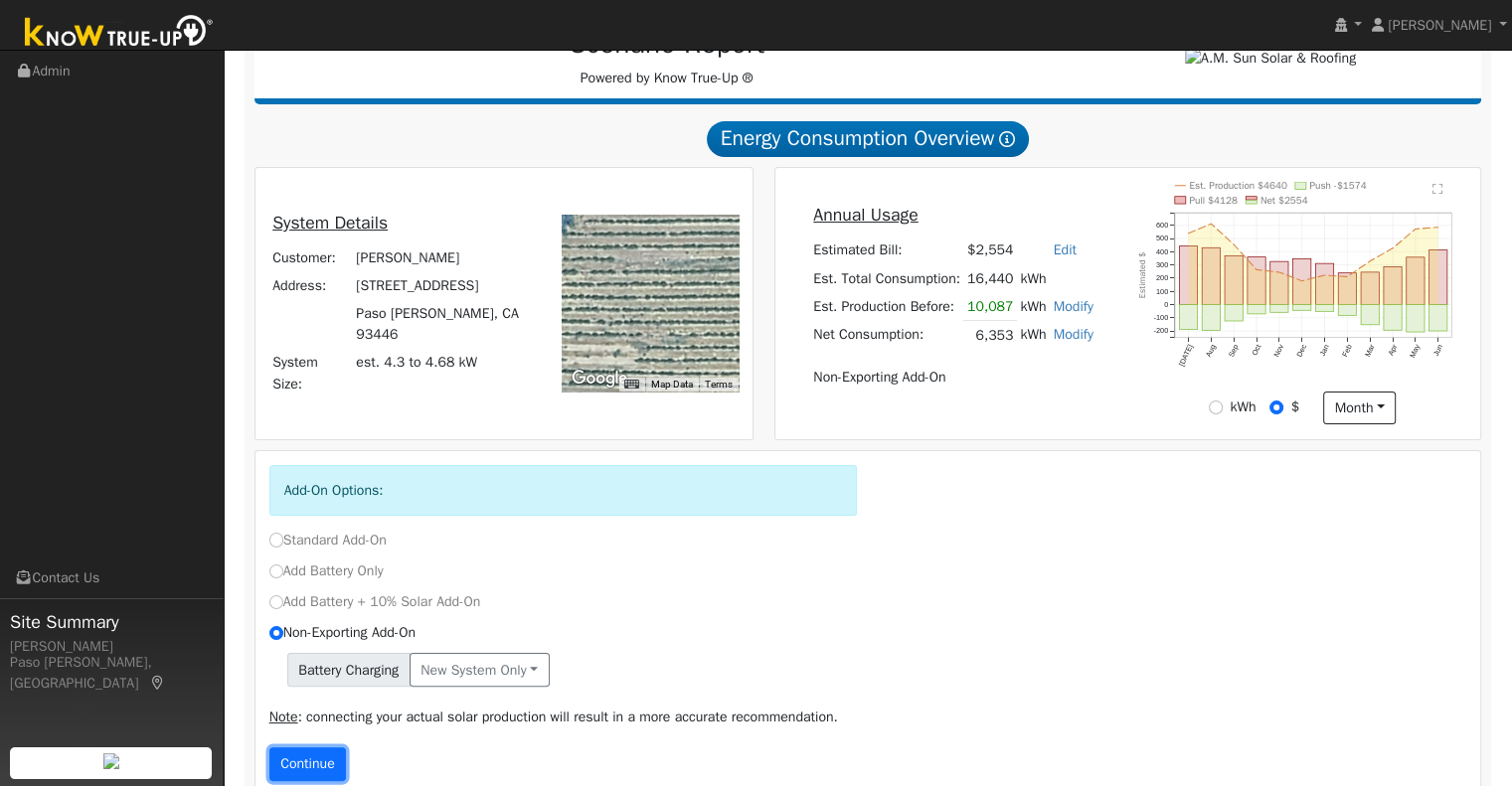 click on "Continue" at bounding box center (308, 764) 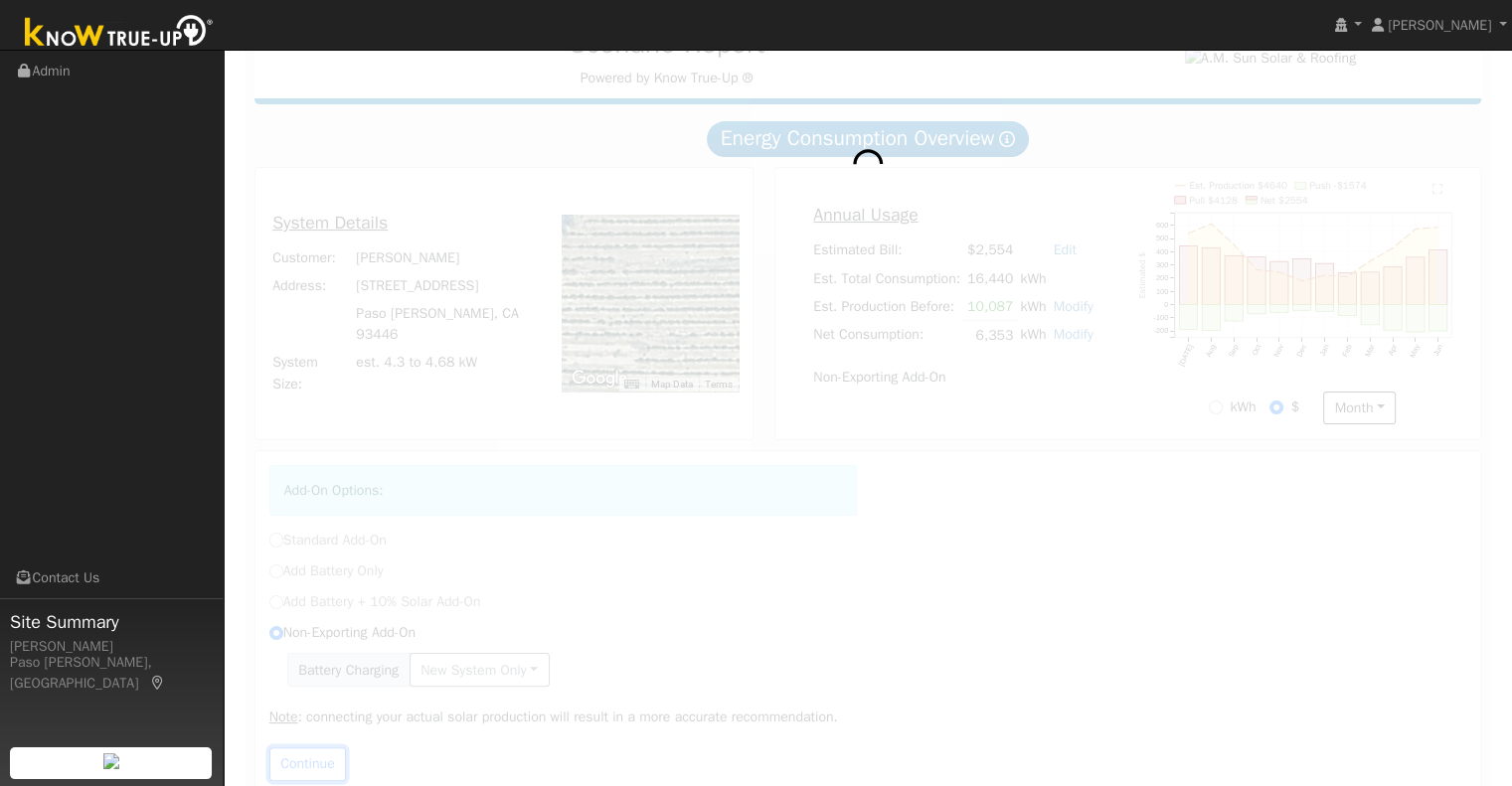 scroll, scrollTop: 330, scrollLeft: 0, axis: vertical 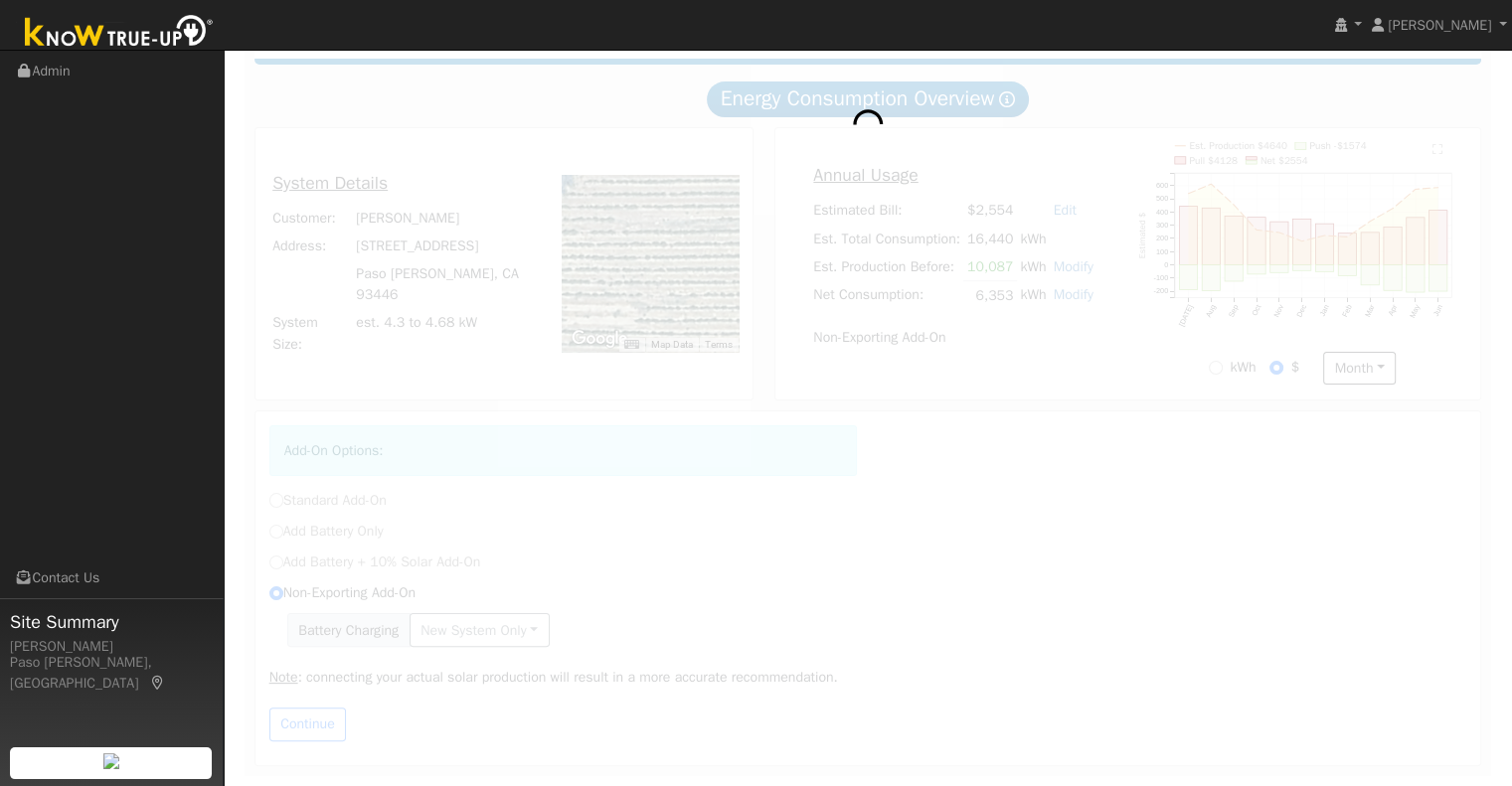 click at bounding box center [868, 368] 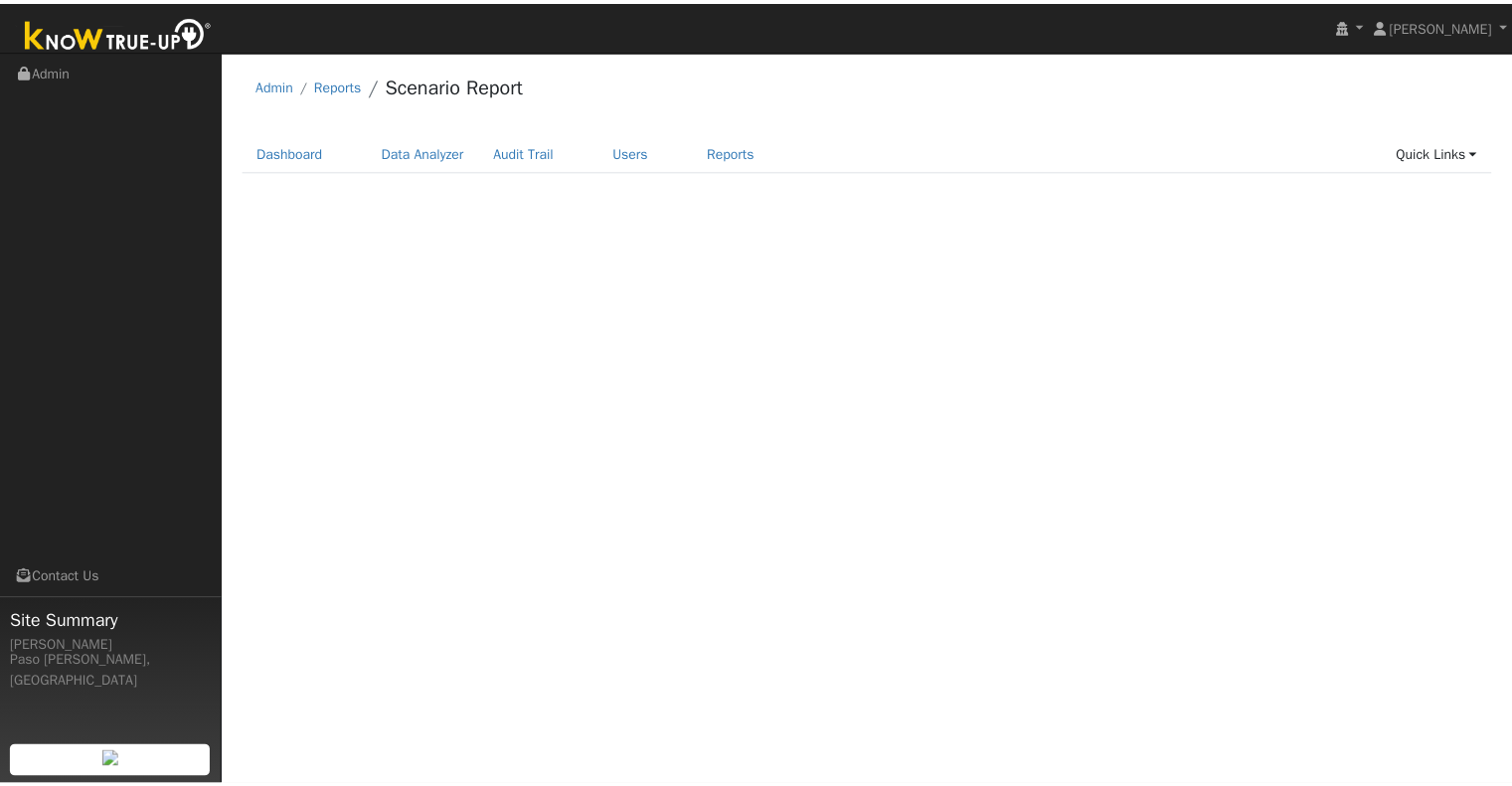 scroll, scrollTop: 0, scrollLeft: 0, axis: both 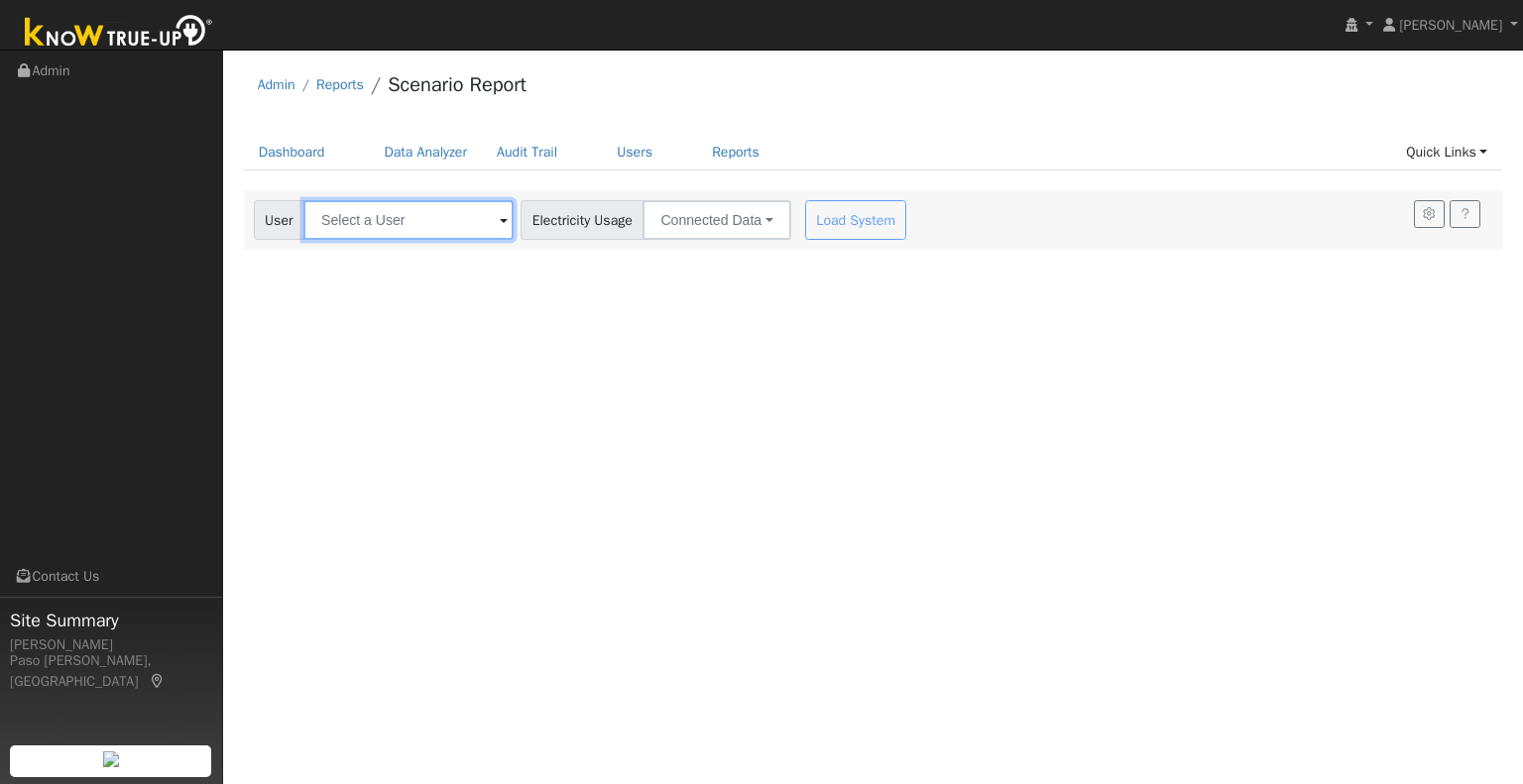 click at bounding box center (409, 220) 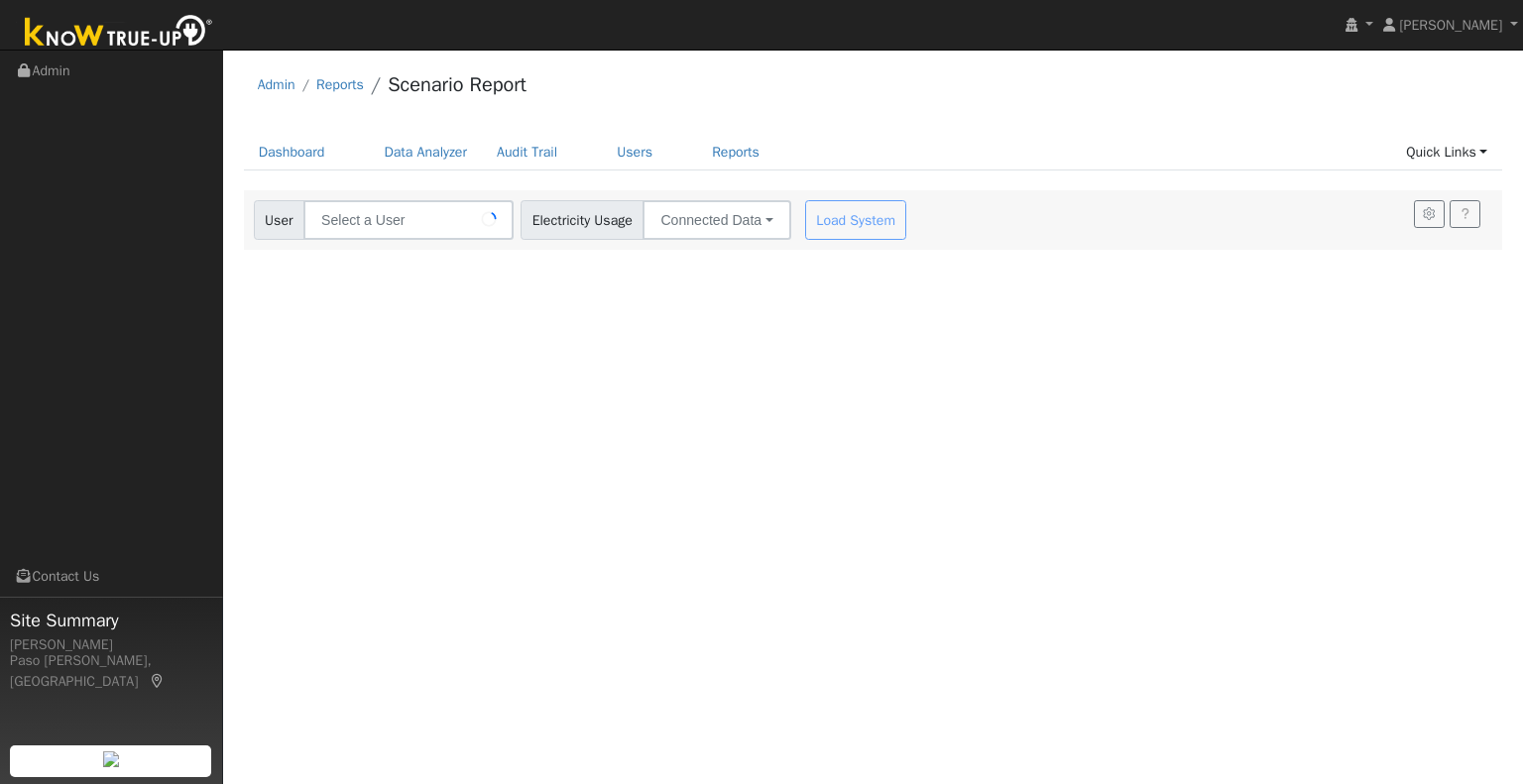 click at bounding box center [489, 219] 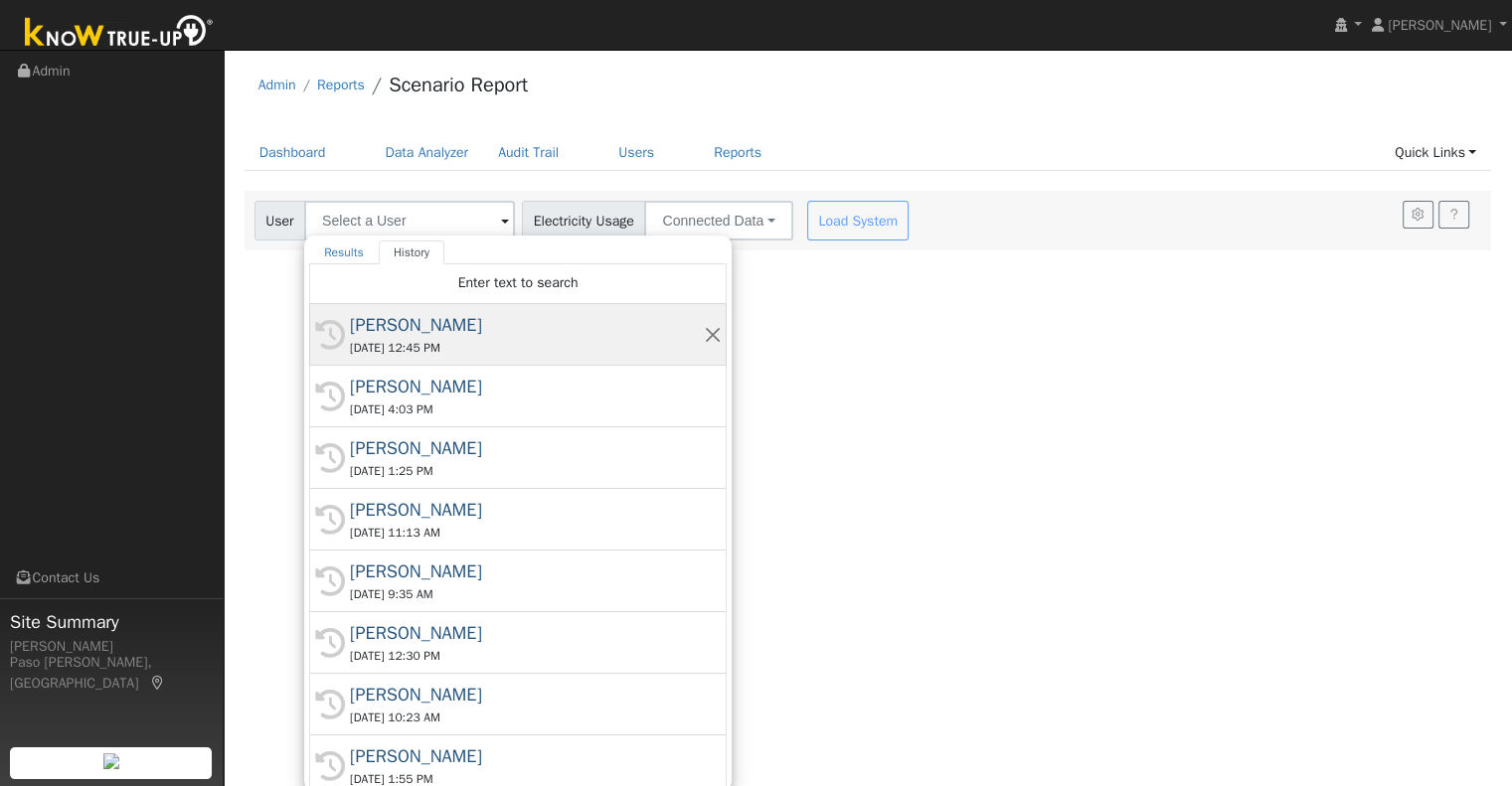 click on "[PERSON_NAME]" at bounding box center (527, 325) 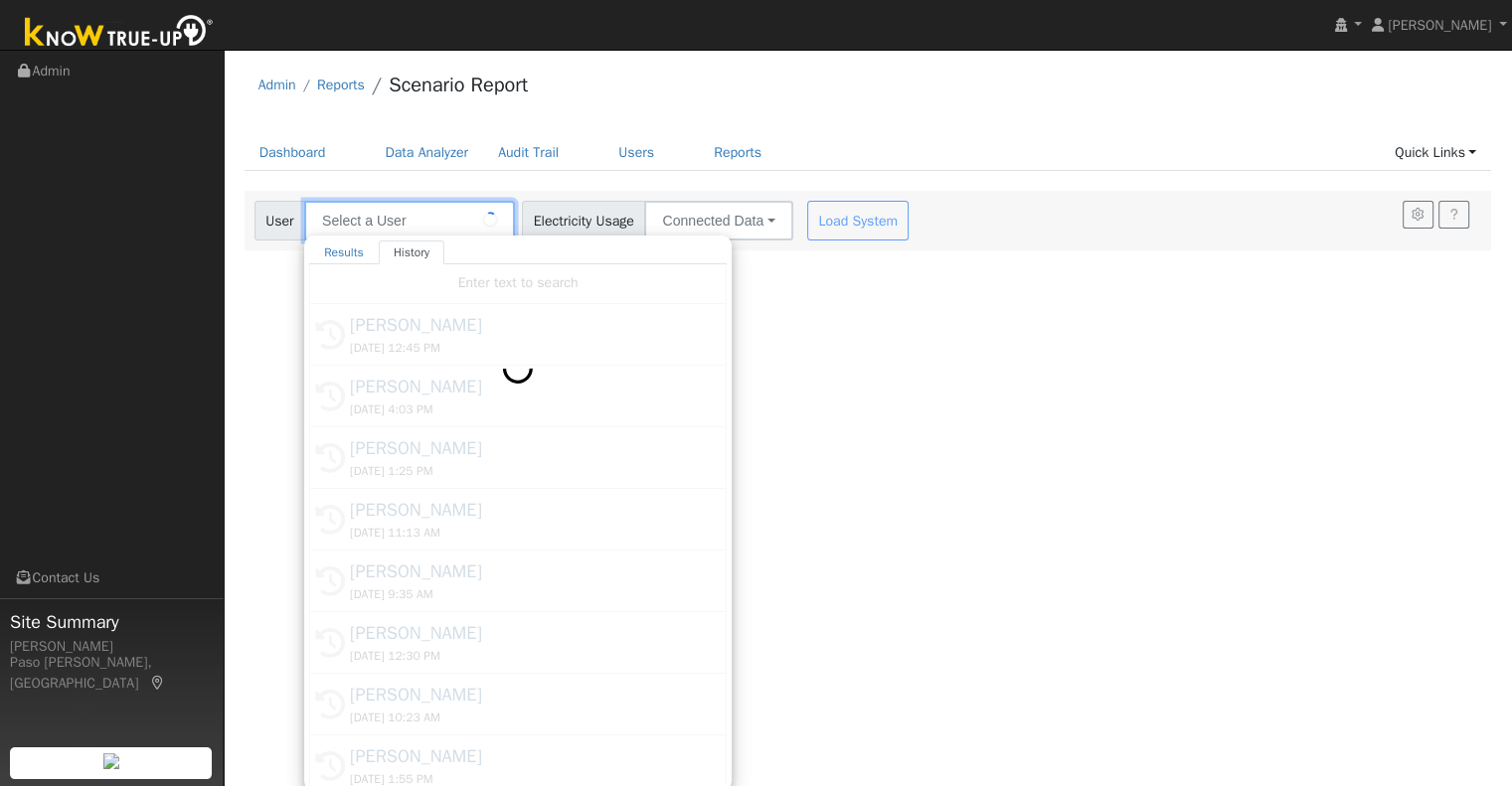 type on "[PERSON_NAME]" 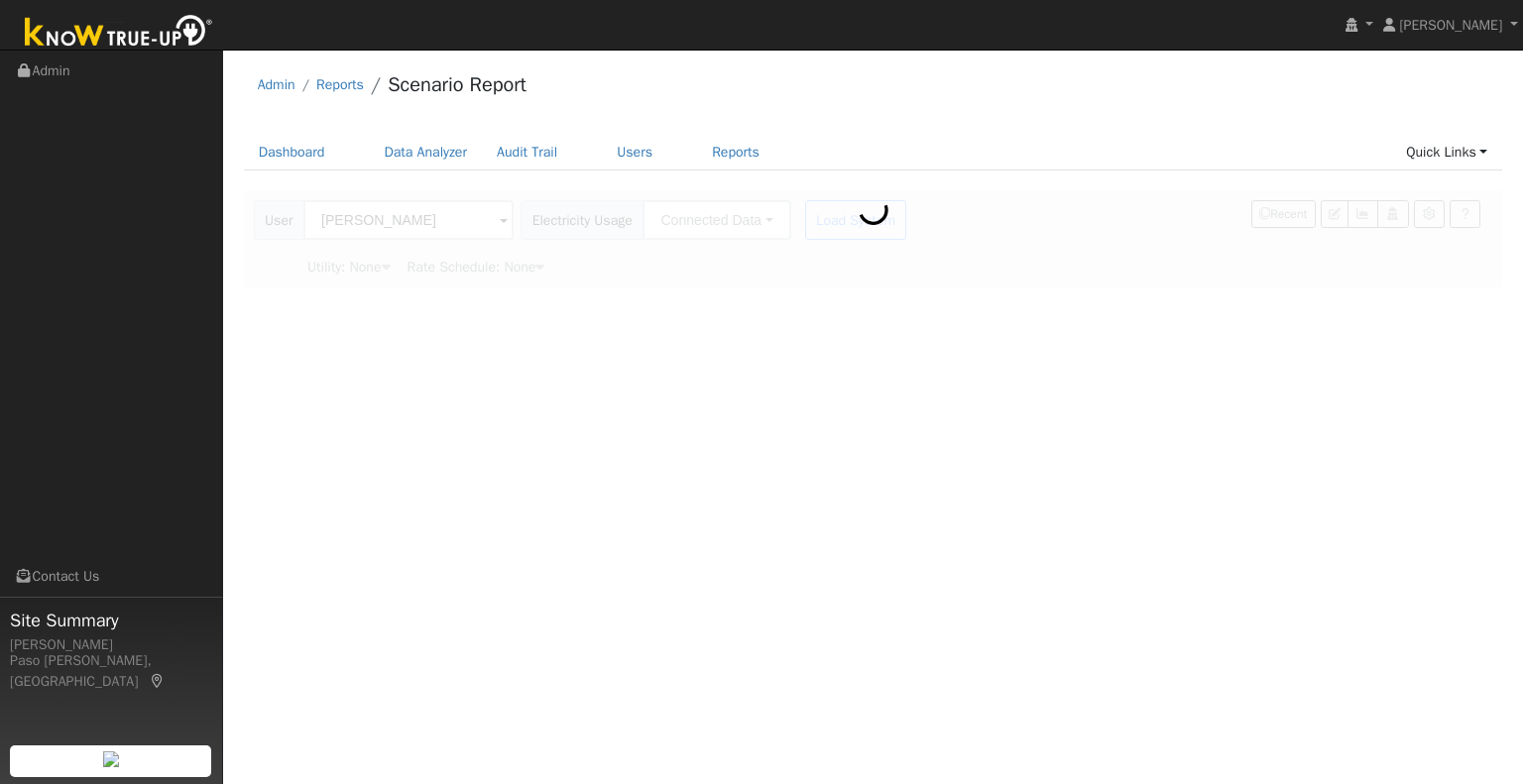 click 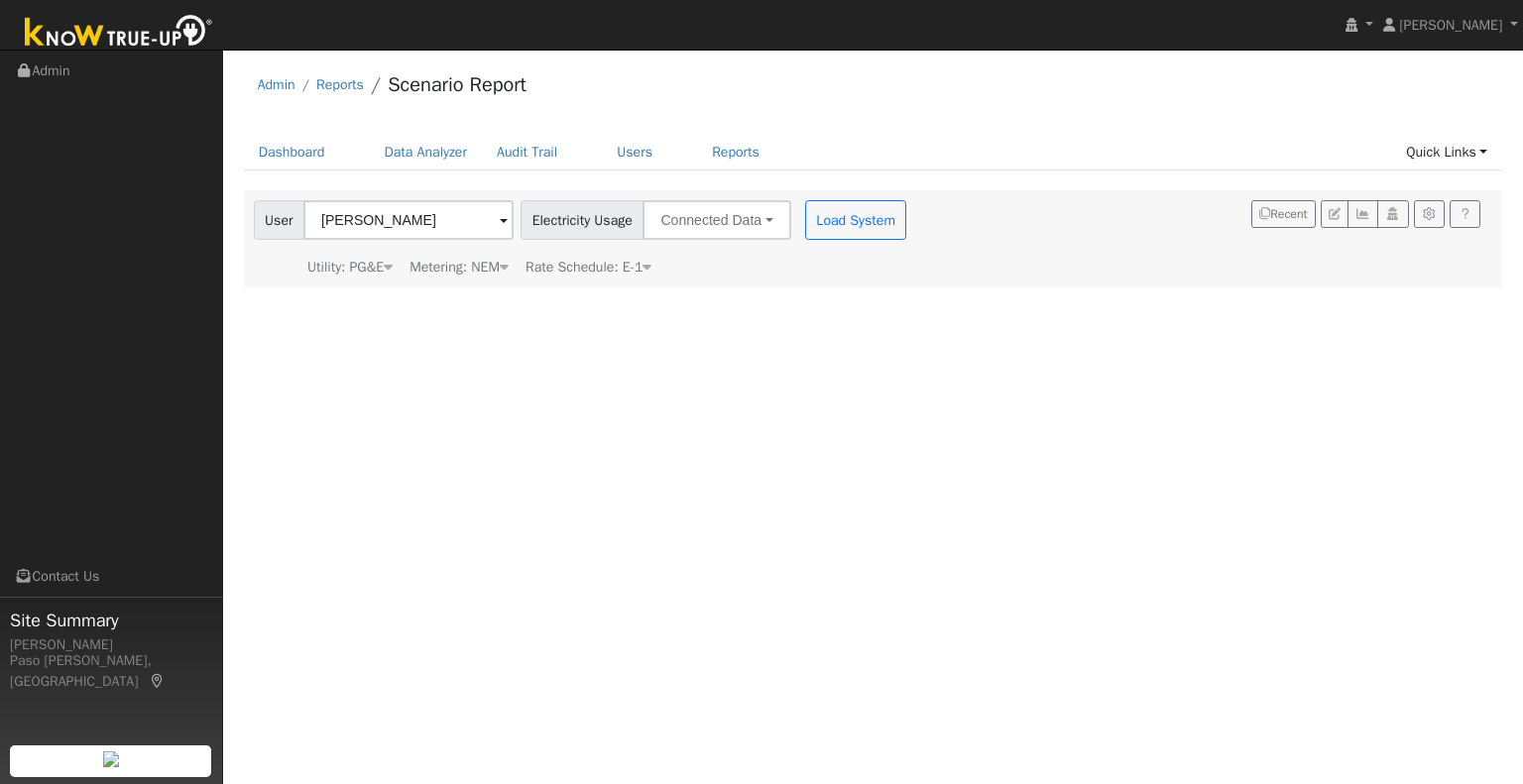click on "User Profile First name Last name Email Email Notifications No Emails No Emails Weekly Emails Monthly Emails Cancel Save
Terms Of Service
Close
Login as User
Select a User
Admin
Reports
Scenario Report" at bounding box center (873, 416) 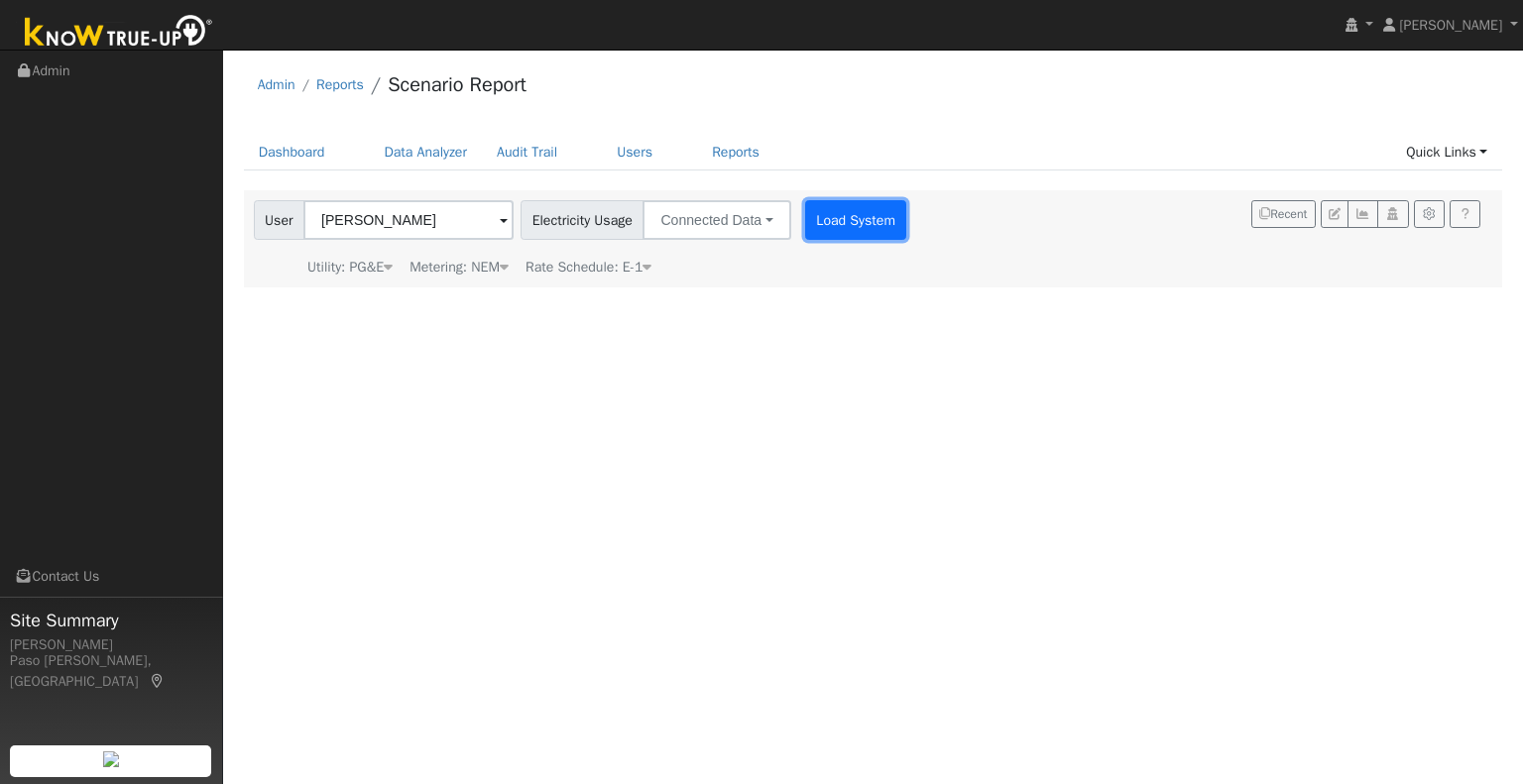 click on "Load System" at bounding box center [856, 220] 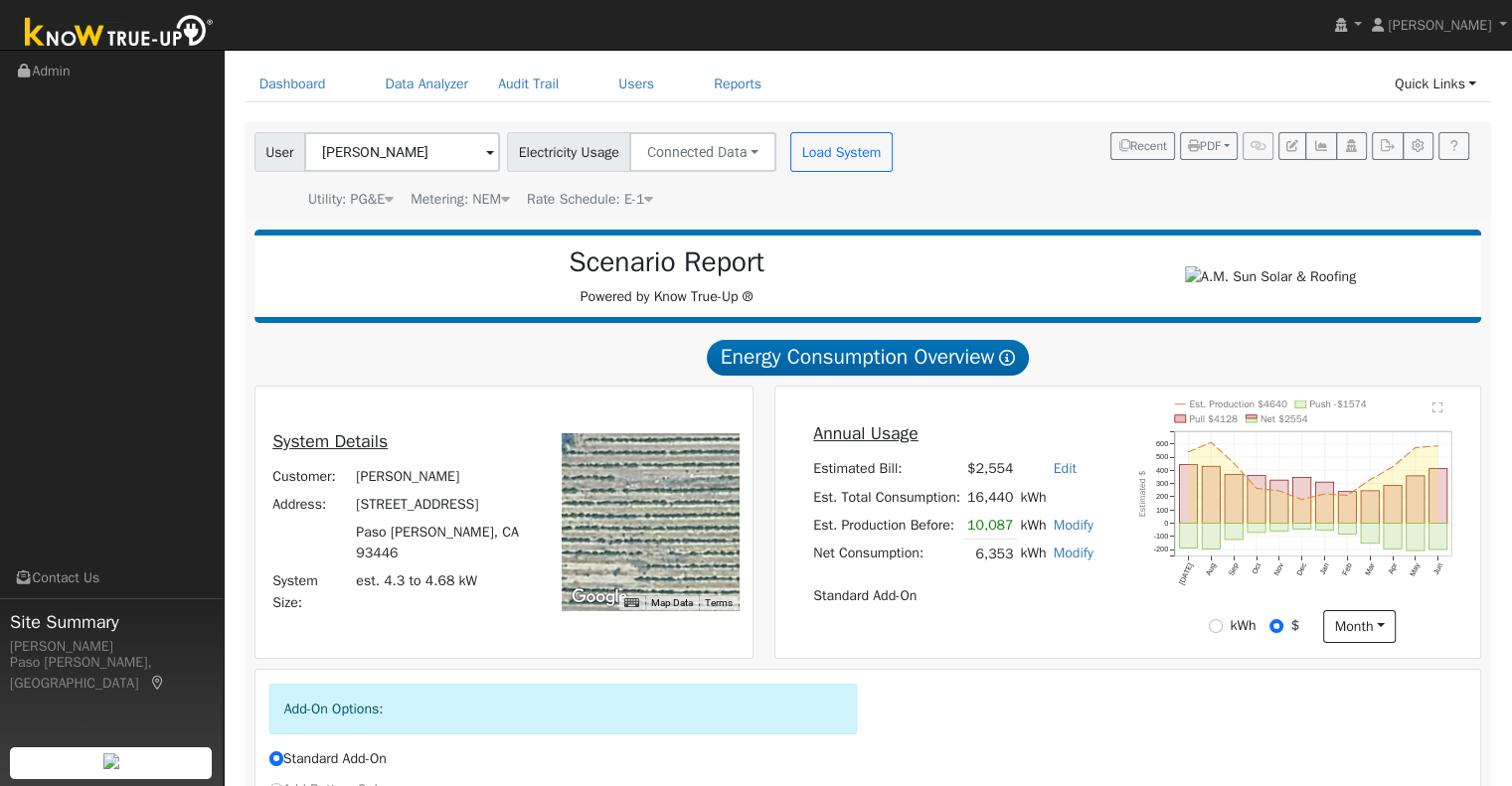 scroll, scrollTop: 287, scrollLeft: 0, axis: vertical 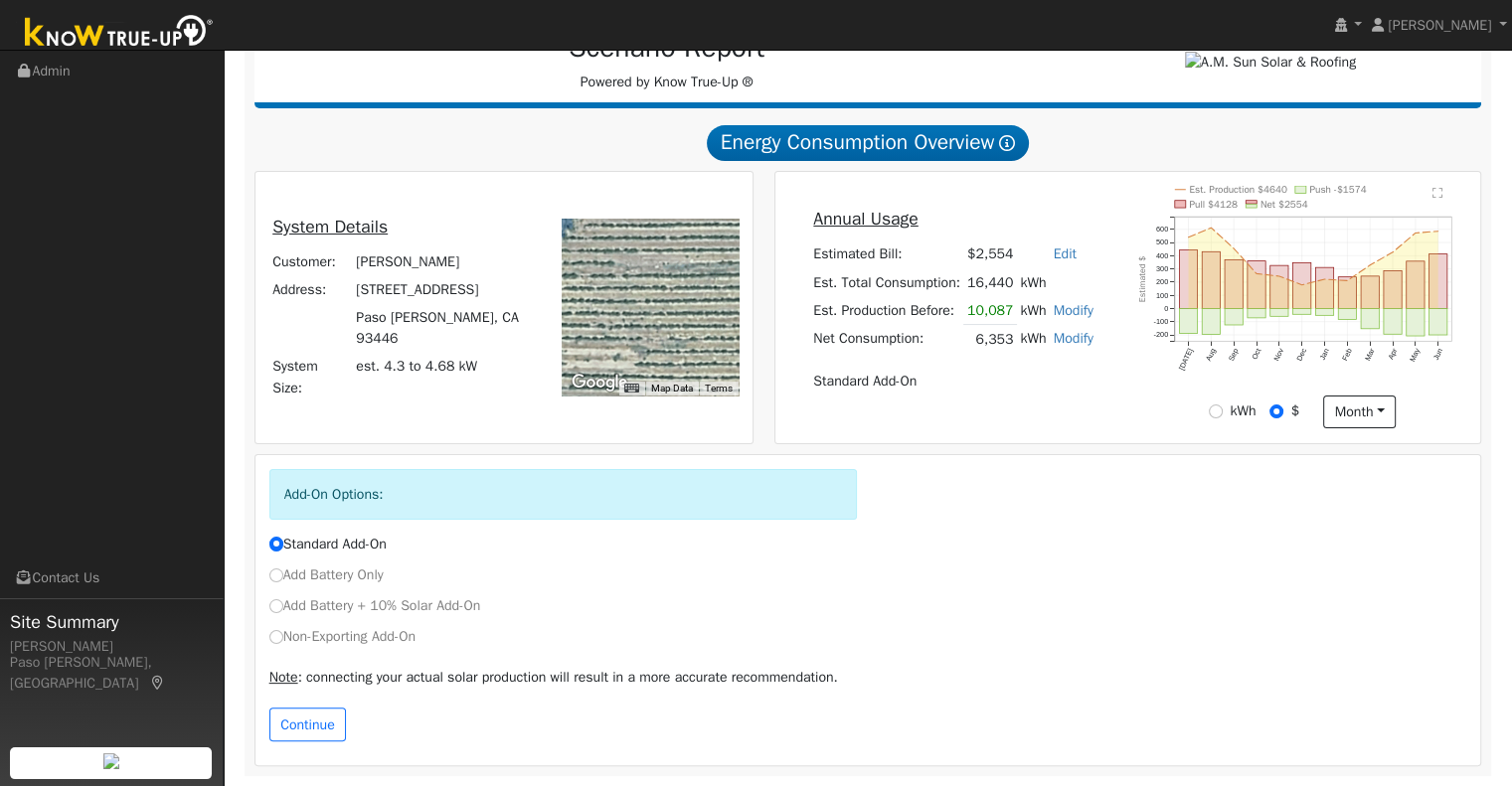 click on "Non-Exporting Add-On" at bounding box center (868, 641) 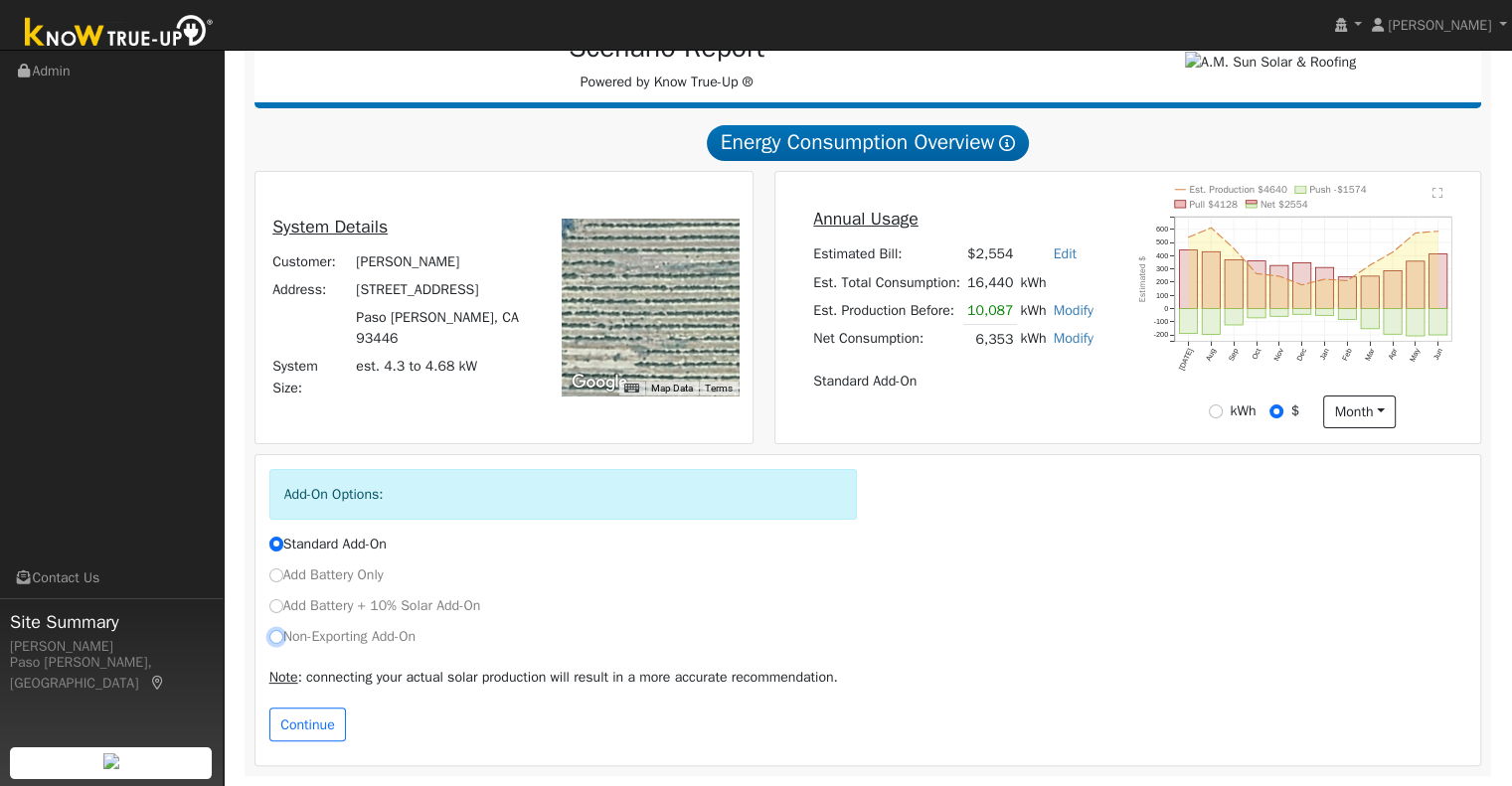 click on "Non-Exporting Add-On" at bounding box center (276, 637) 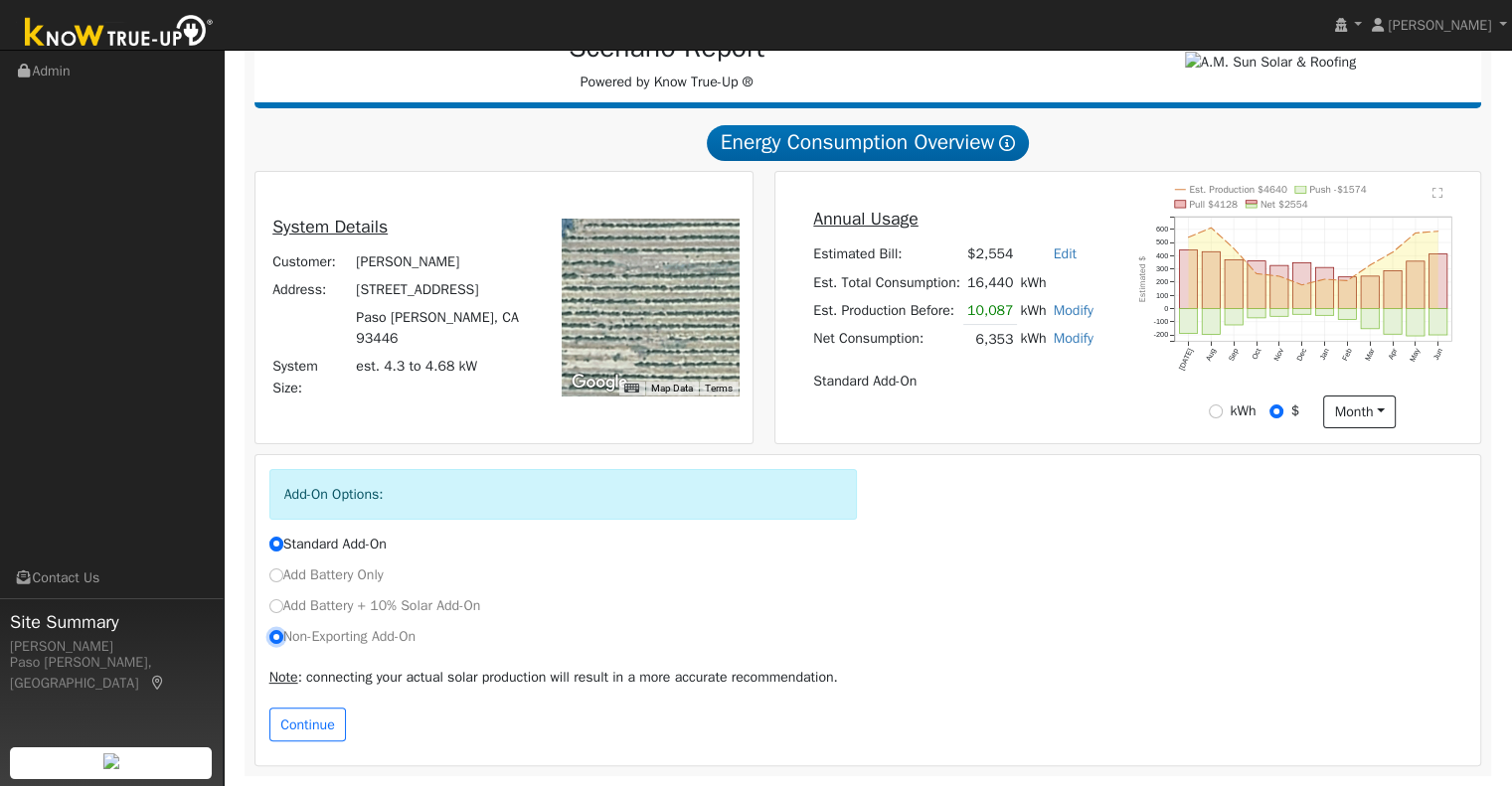 radio on "true" 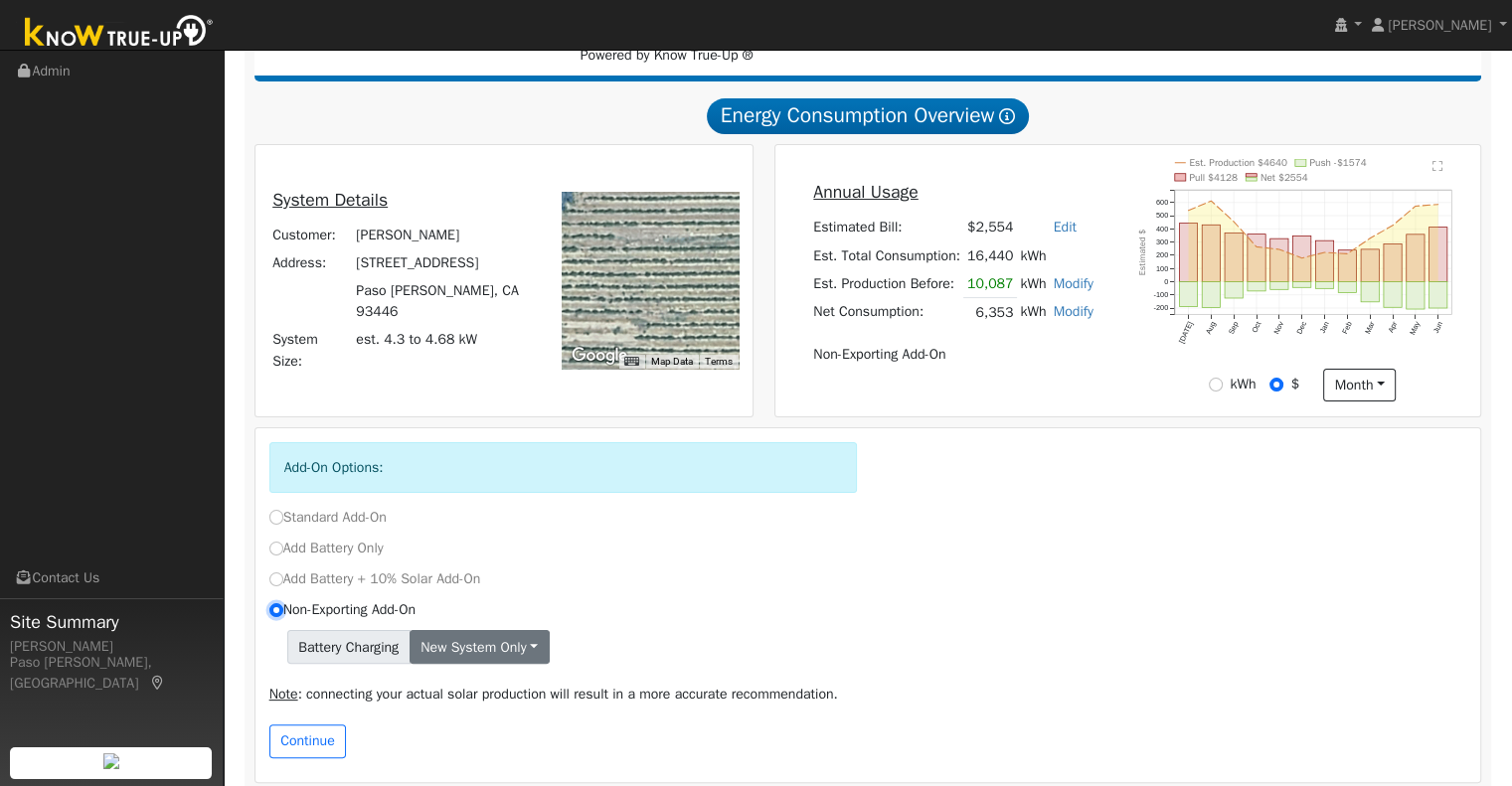 scroll, scrollTop: 330, scrollLeft: 0, axis: vertical 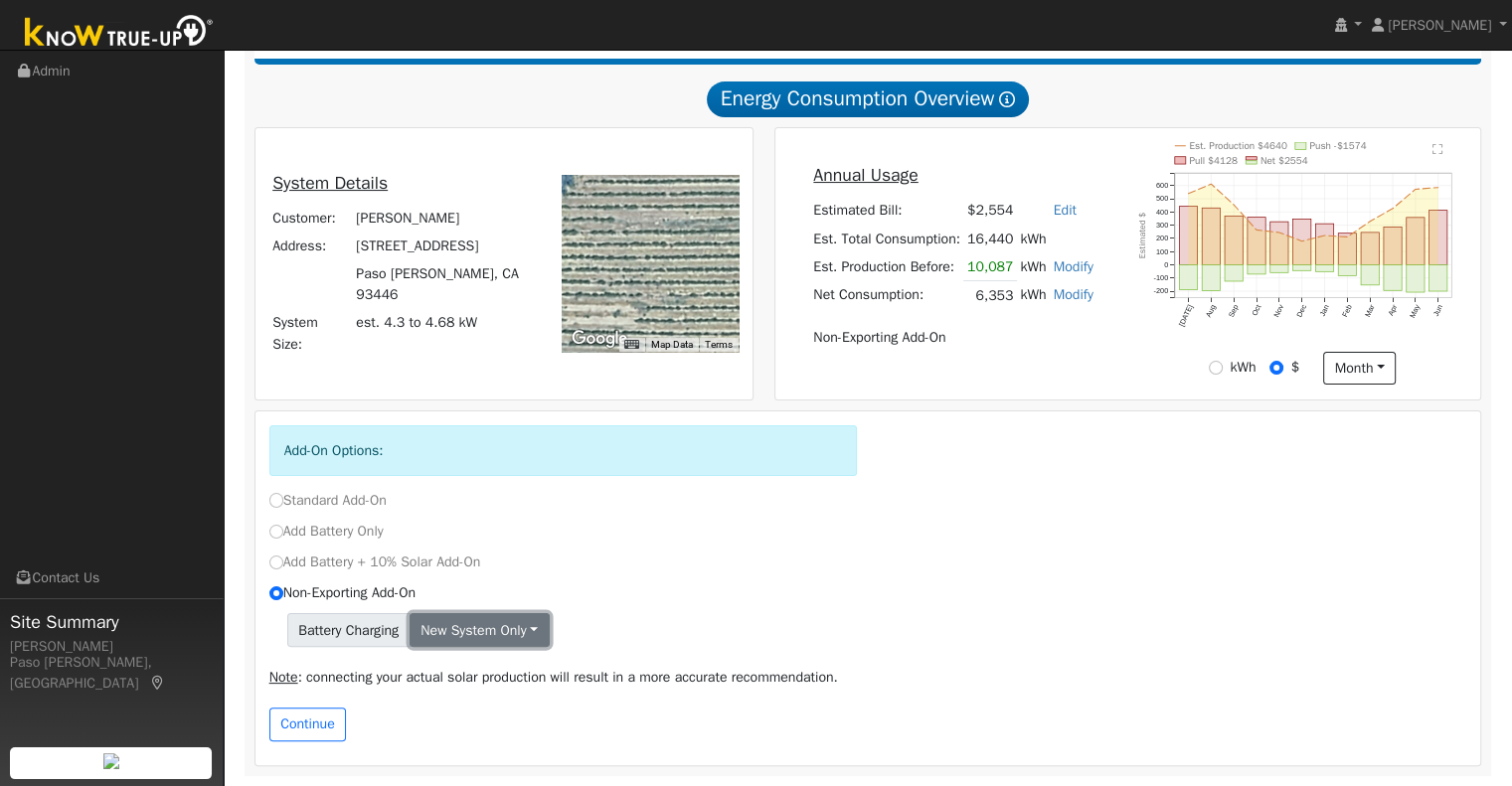 click on "New system only" at bounding box center [479, 630] 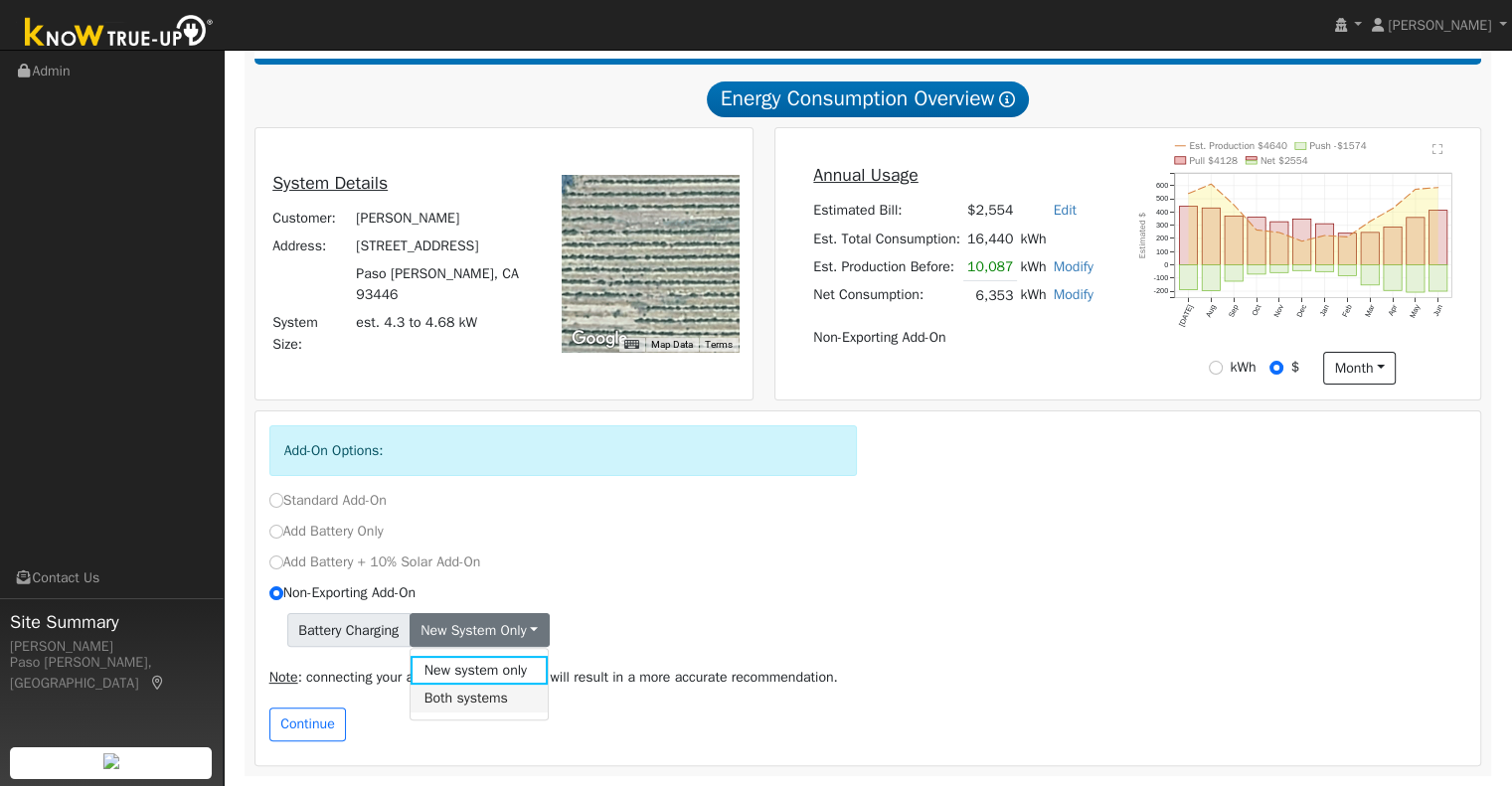 click on "Both systems" at bounding box center [479, 699] 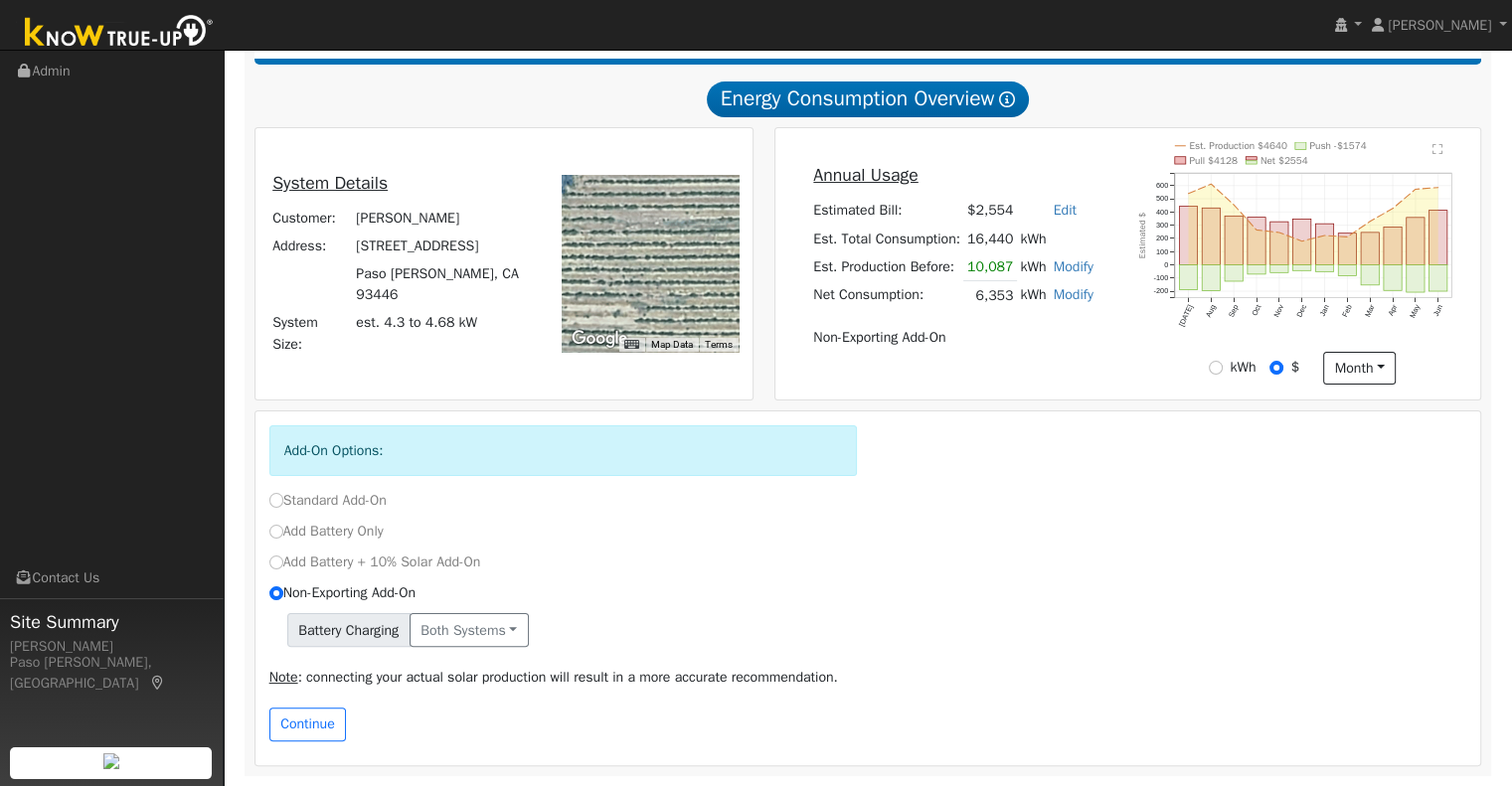 click on "Continue" at bounding box center [868, 729] 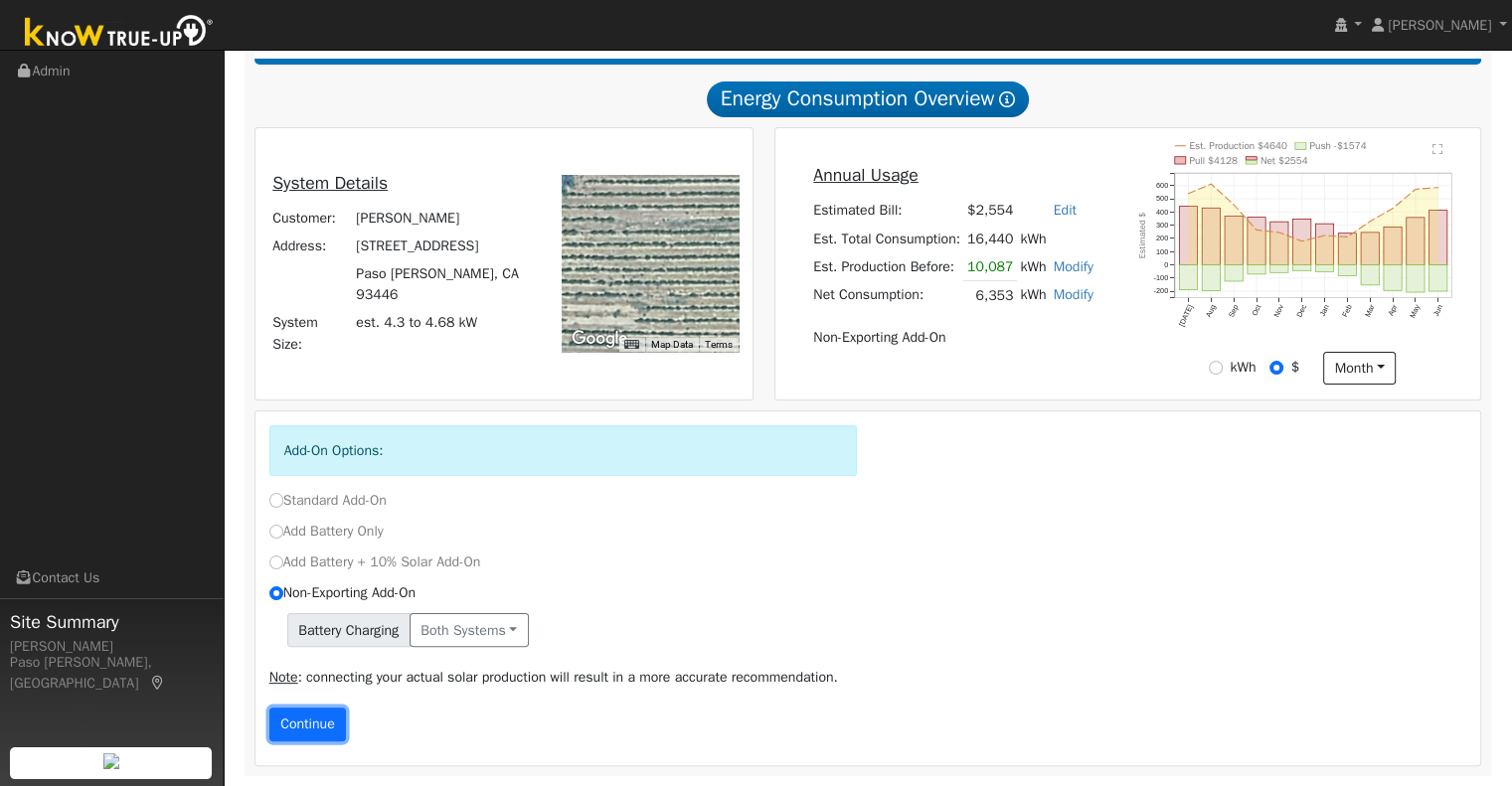 click on "Continue" at bounding box center [308, 724] 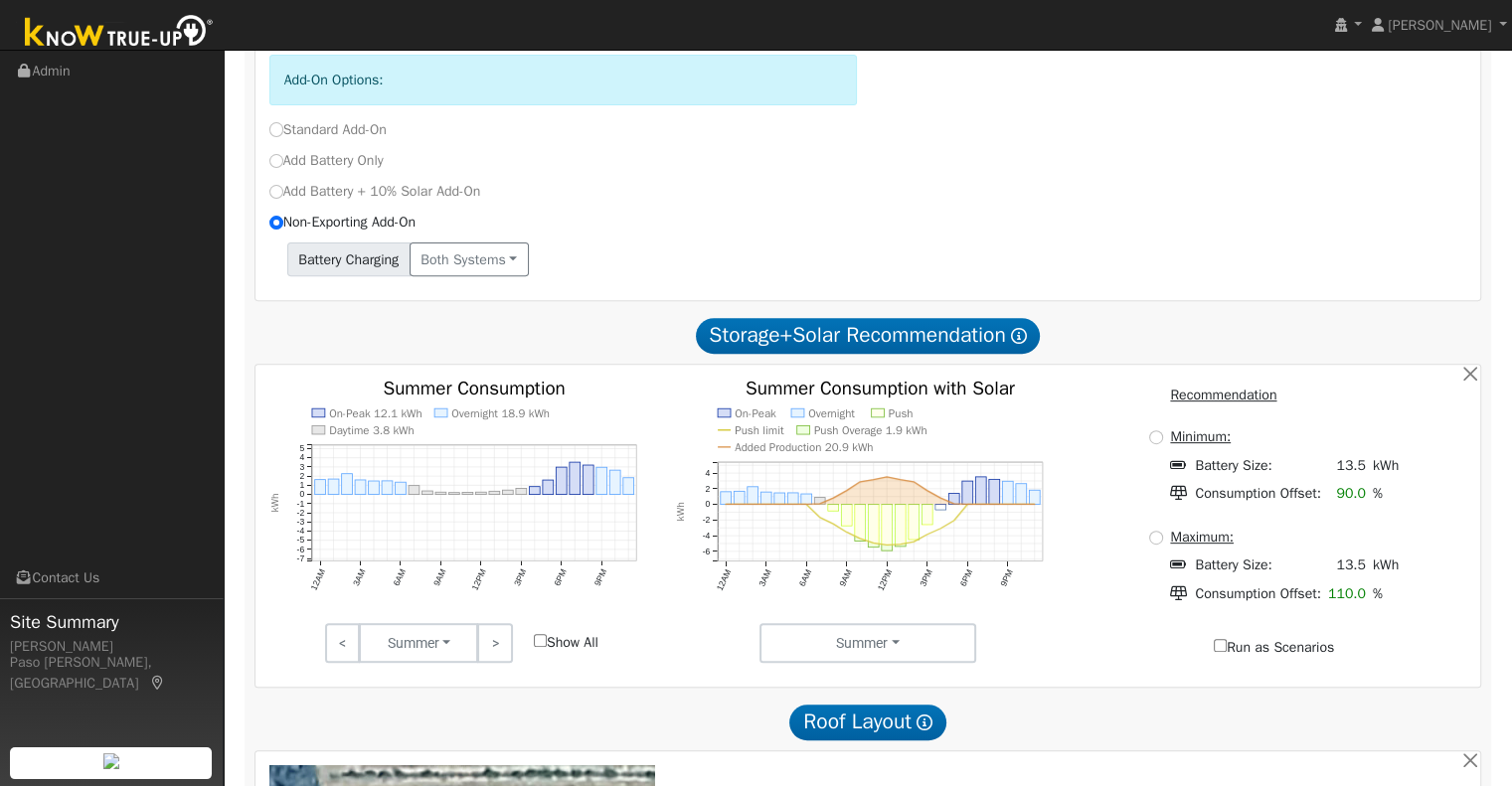 scroll, scrollTop: 660, scrollLeft: 0, axis: vertical 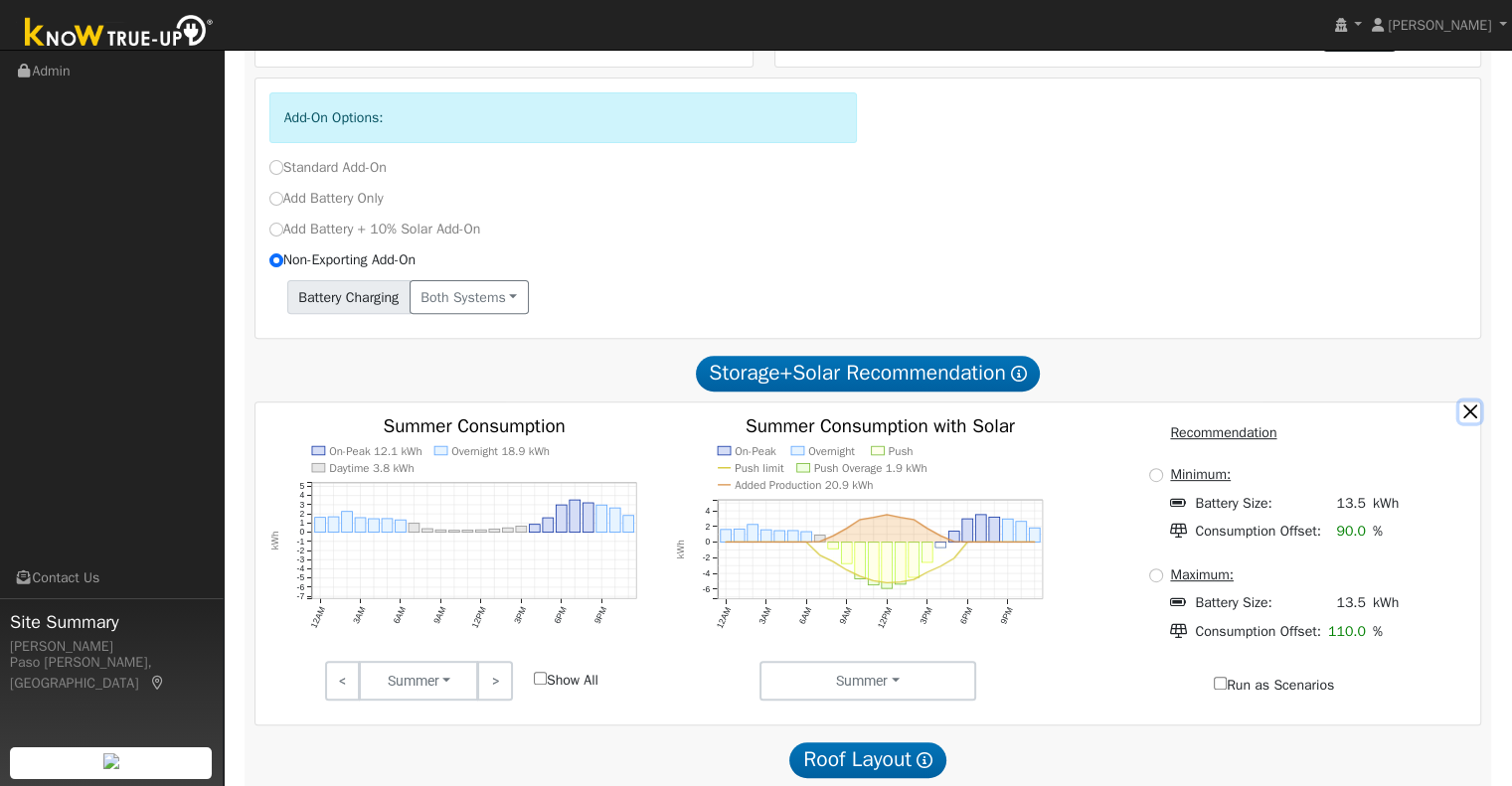 click at bounding box center [1469, 411] 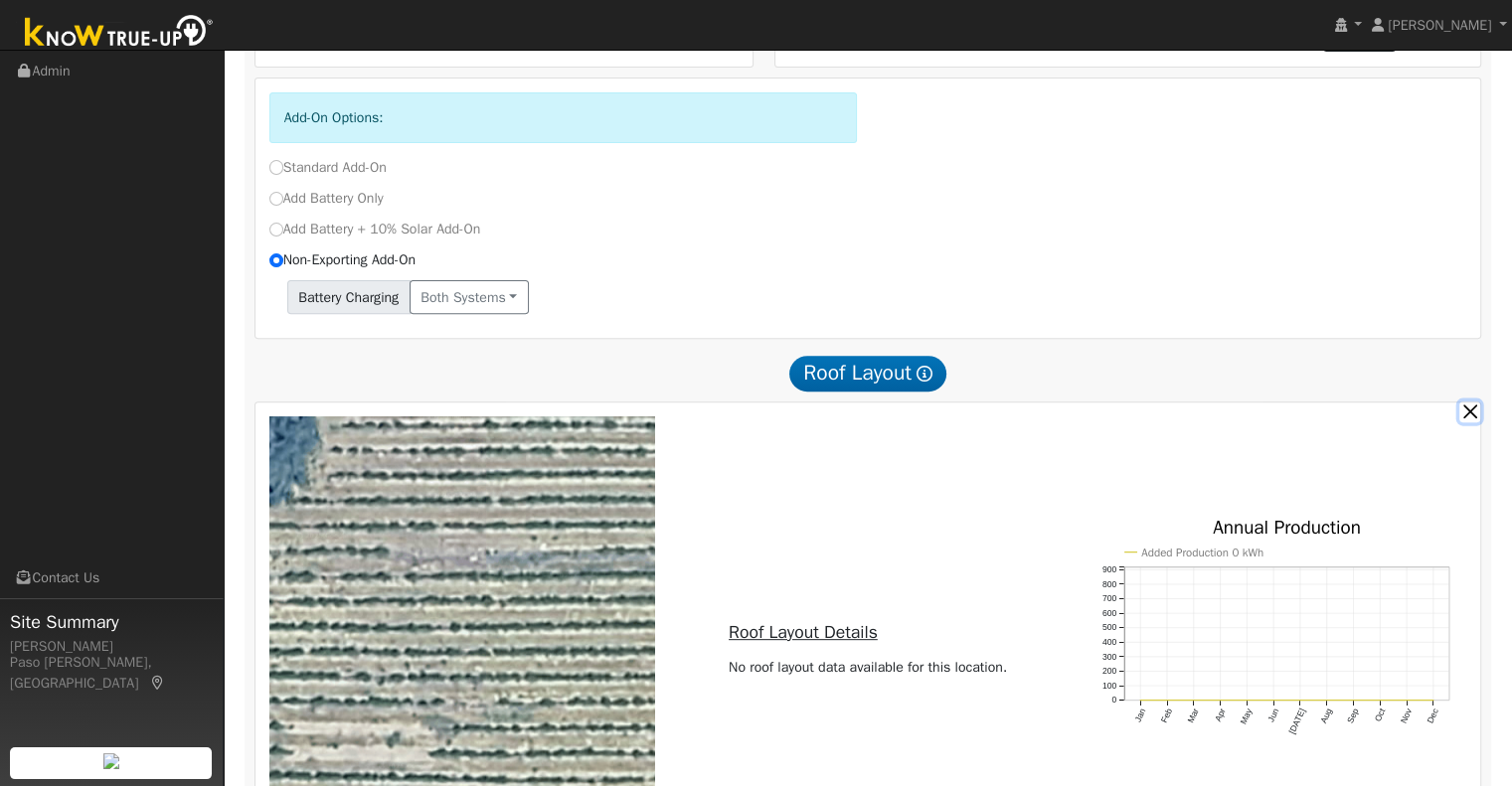click at bounding box center [1469, 411] 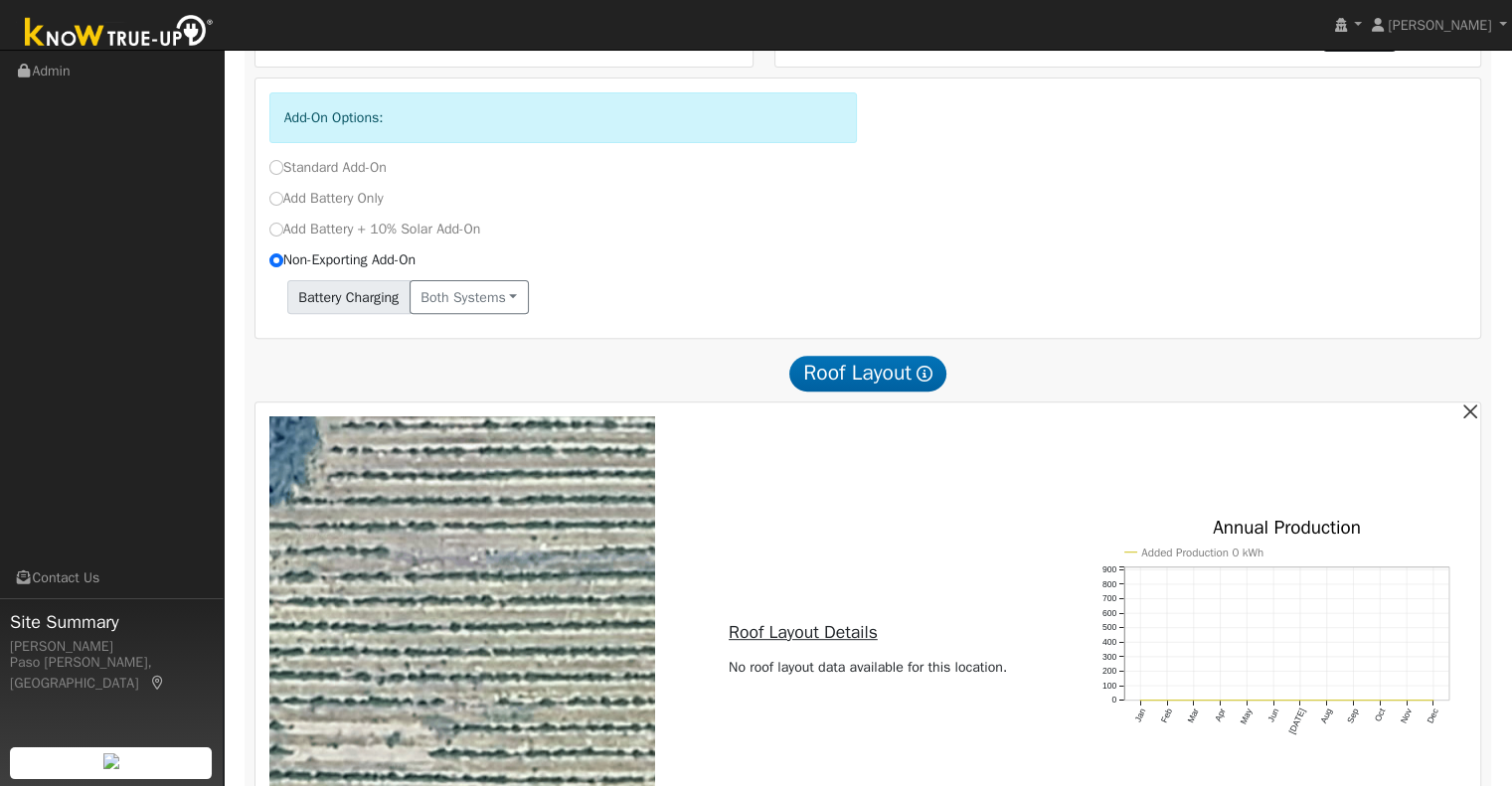 scroll, scrollTop: 461, scrollLeft: 0, axis: vertical 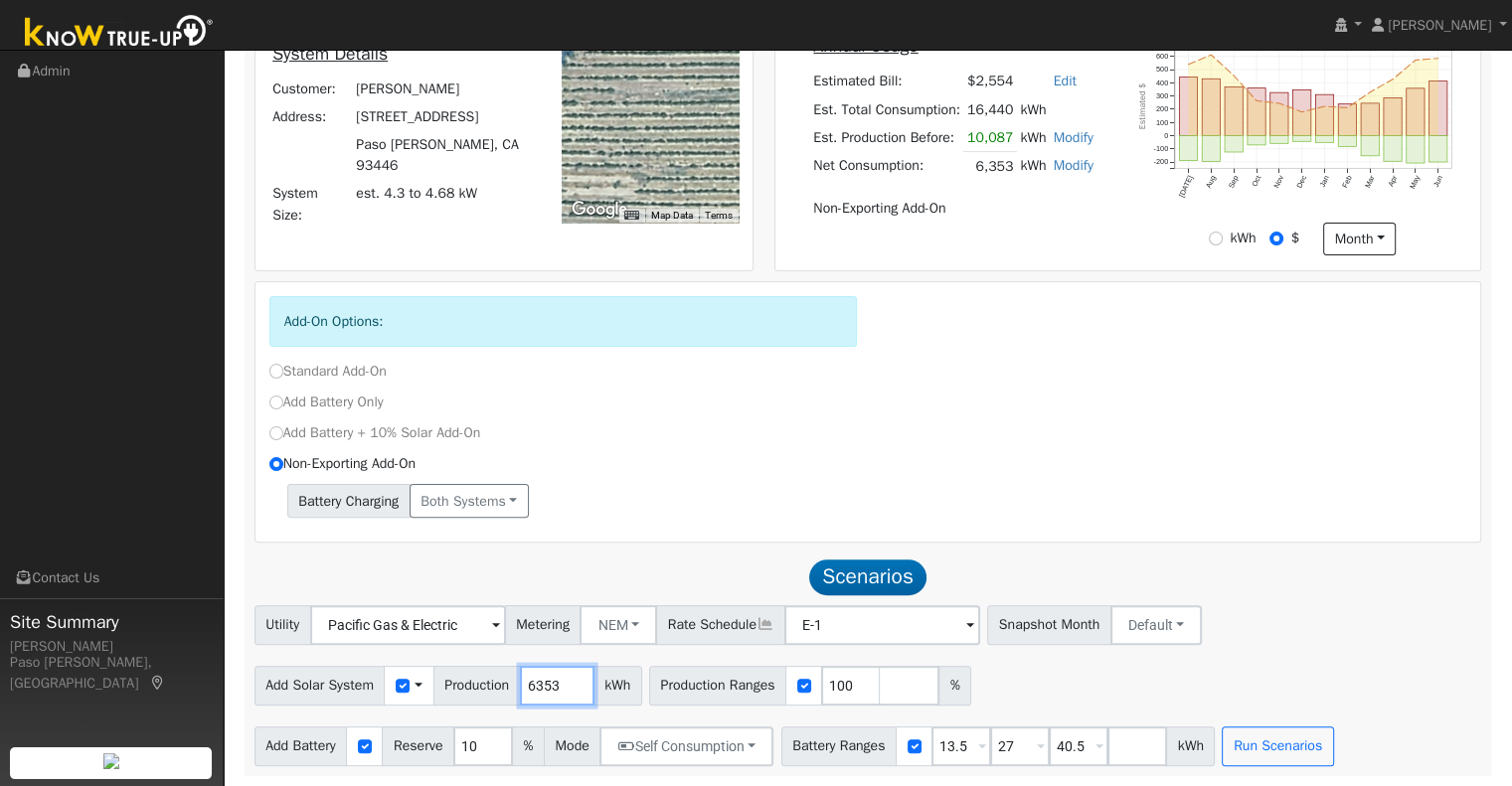 drag, startPoint x: 559, startPoint y: 685, endPoint x: 475, endPoint y: 671, distance: 85.158675 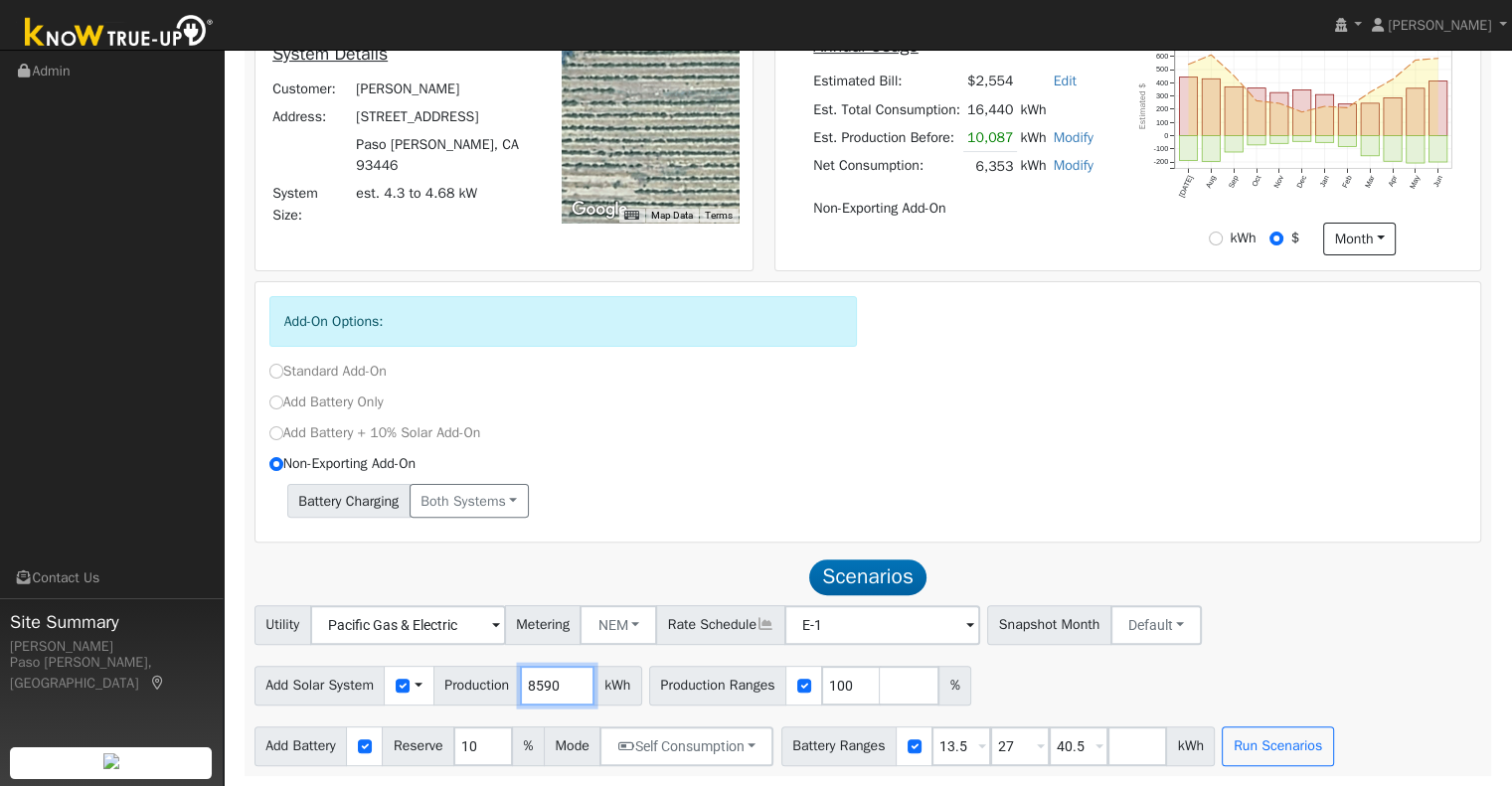 type on "8590" 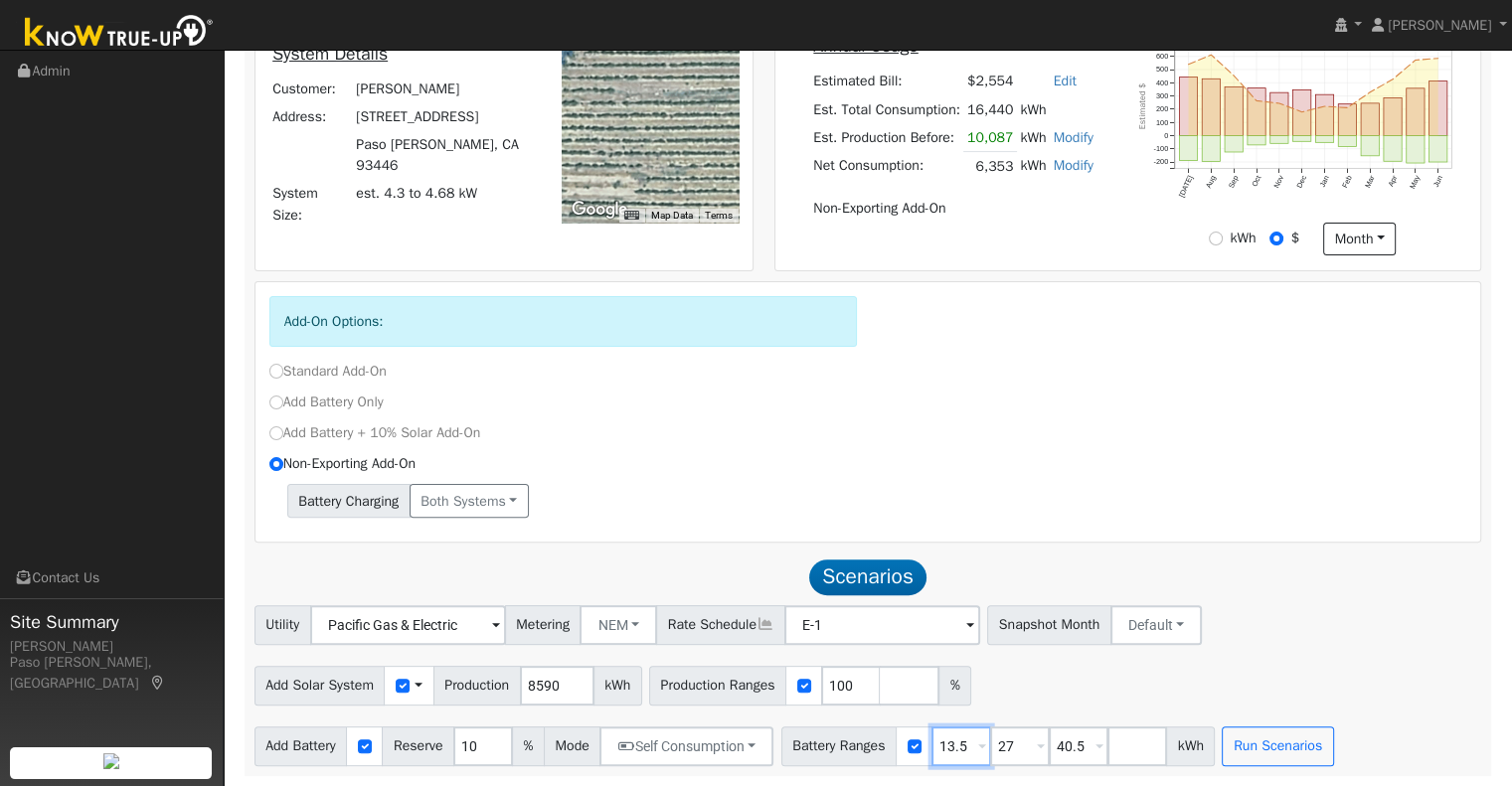 drag, startPoint x: 971, startPoint y: 743, endPoint x: 919, endPoint y: 738, distance: 52.239832 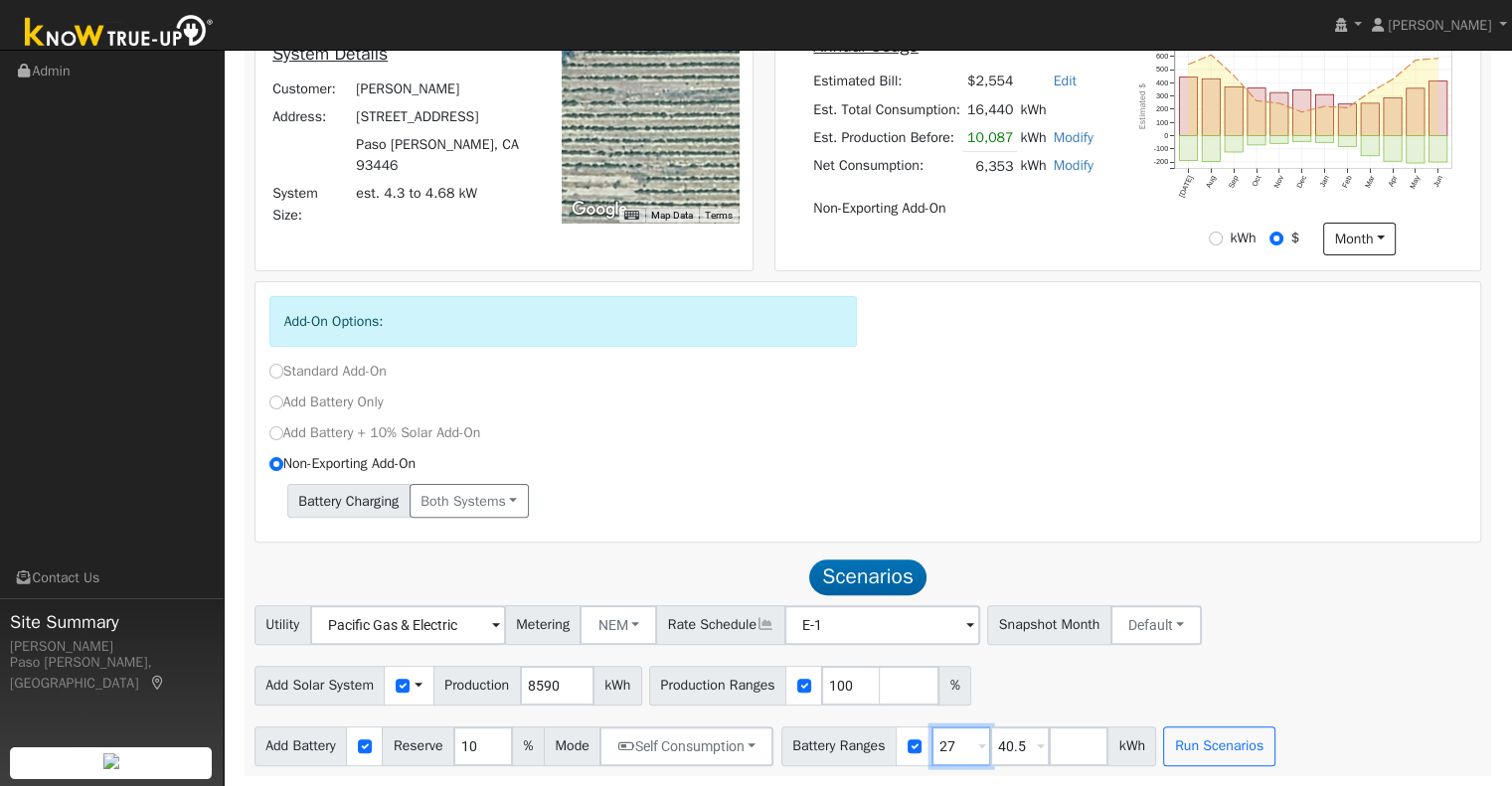 type on "27" 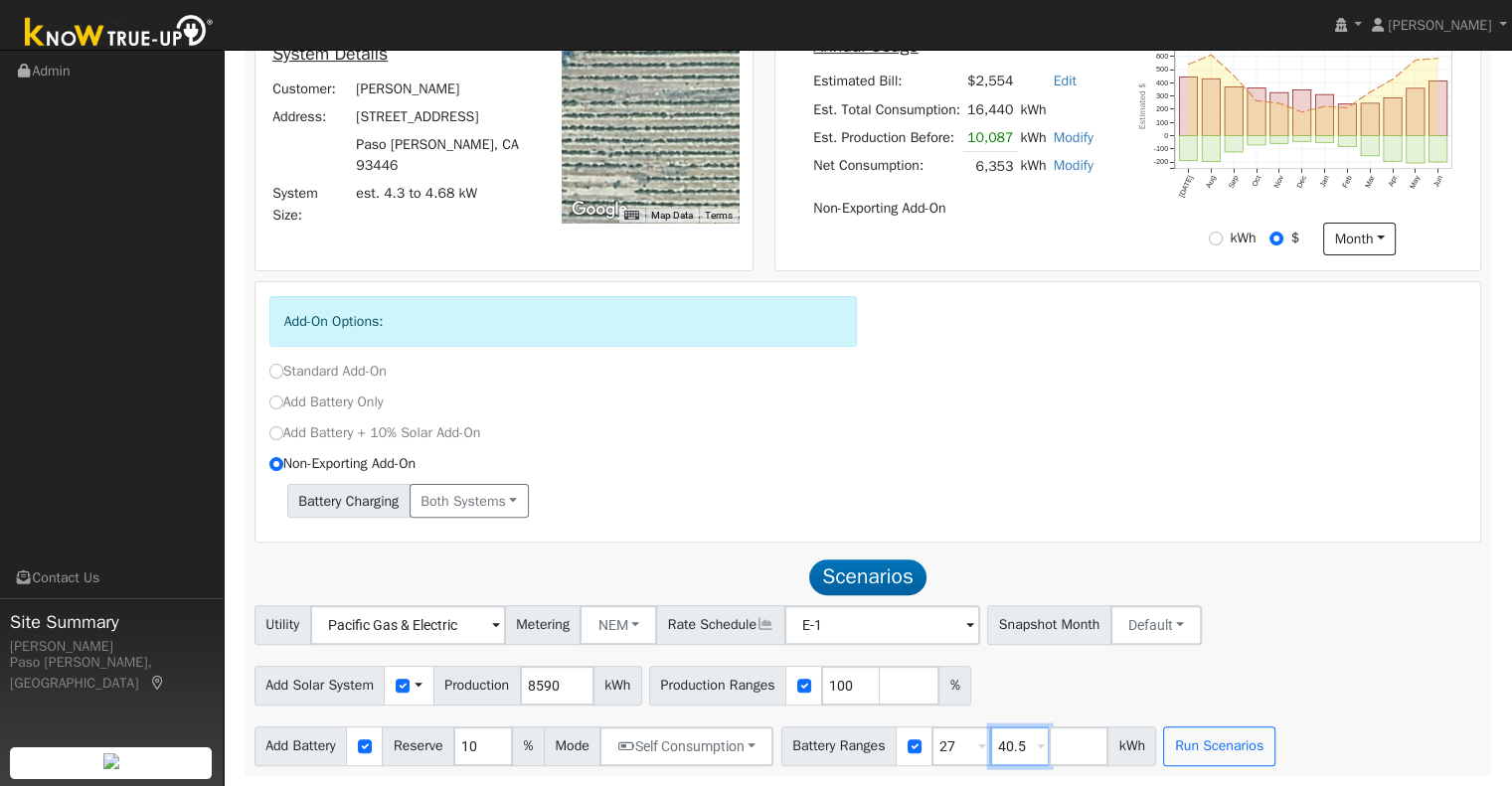 drag, startPoint x: 1035, startPoint y: 738, endPoint x: 1001, endPoint y: 735, distance: 34.132096 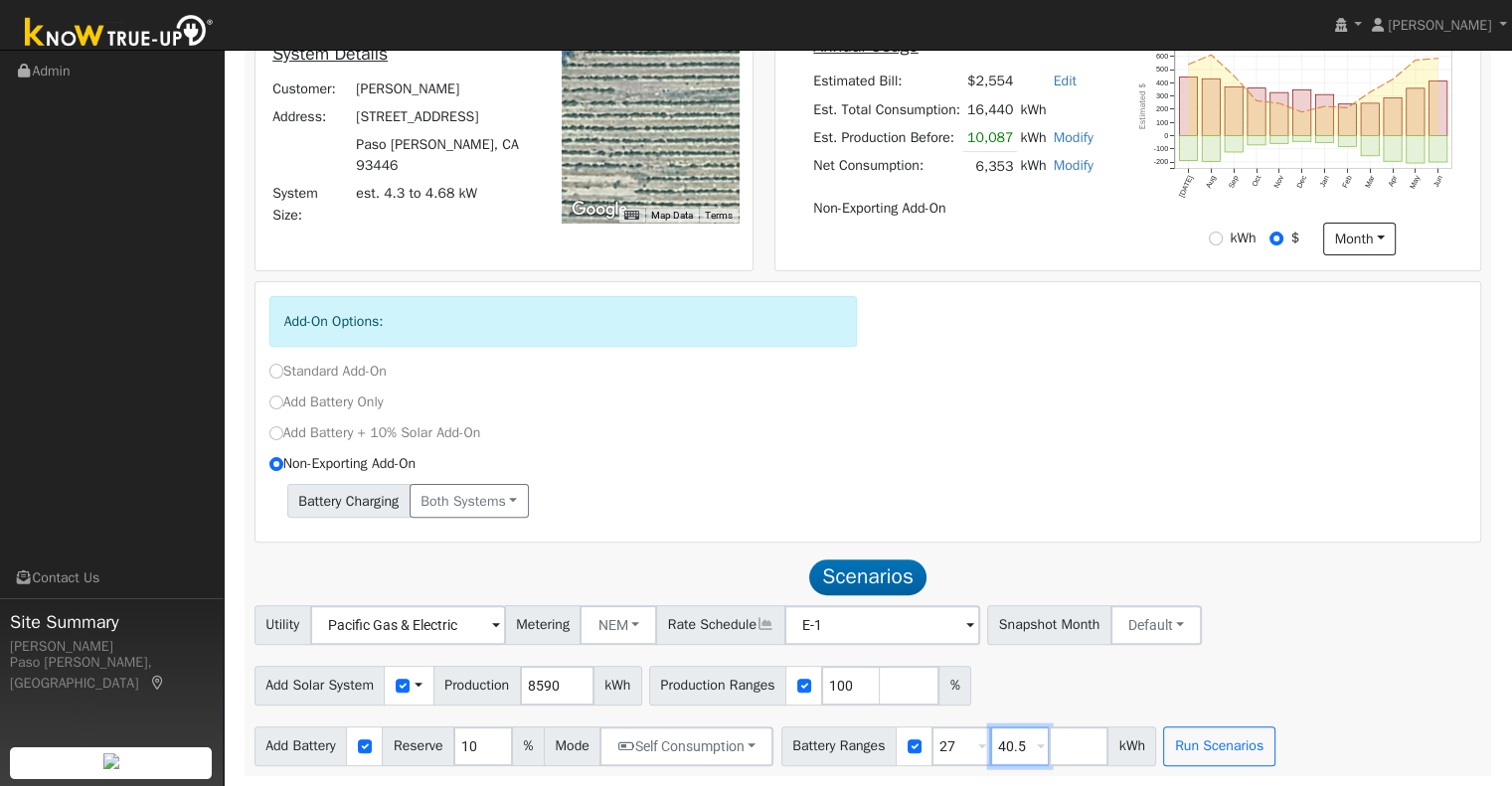 click on "40.5" at bounding box center [1020, 746] 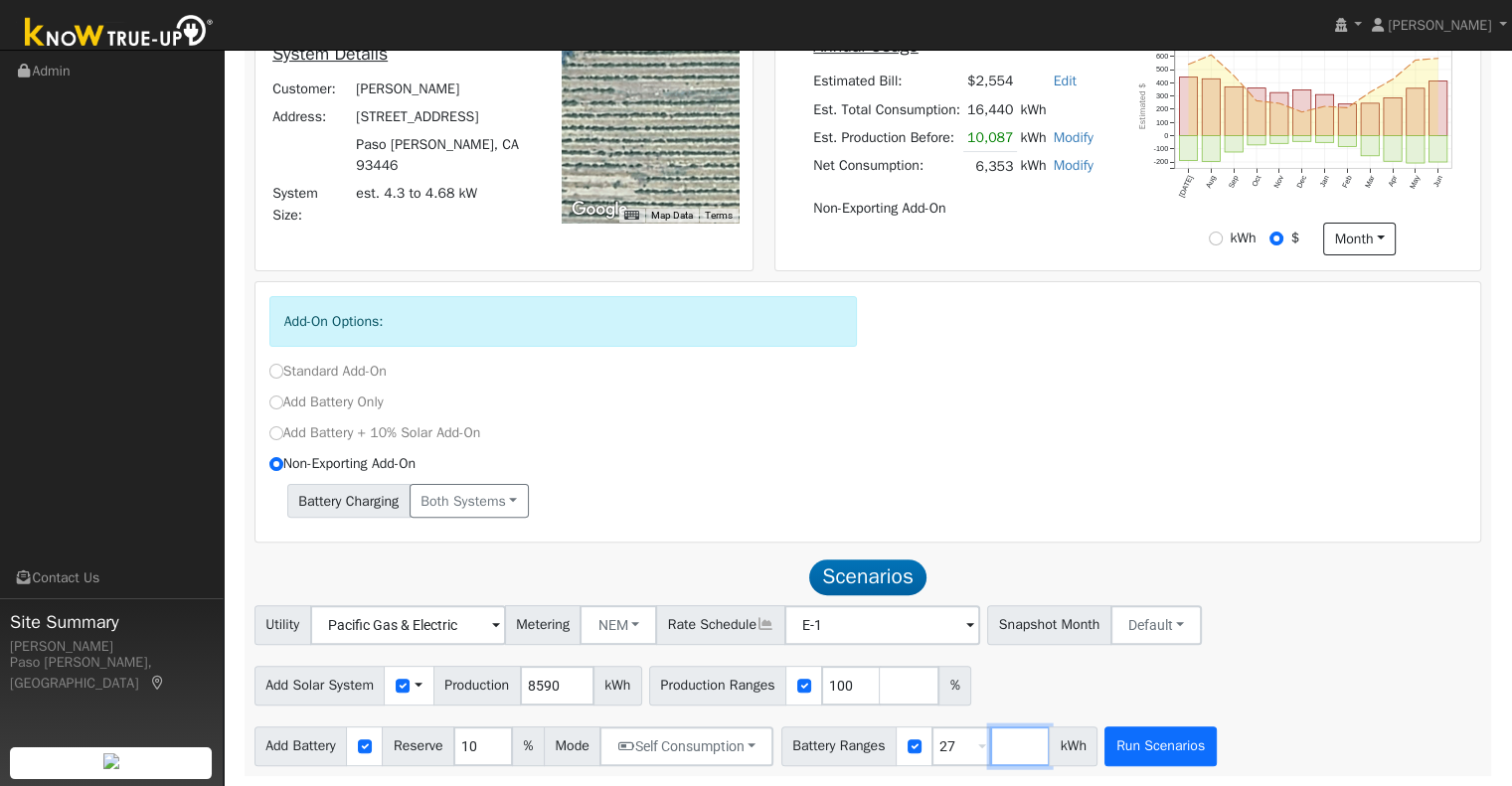 type 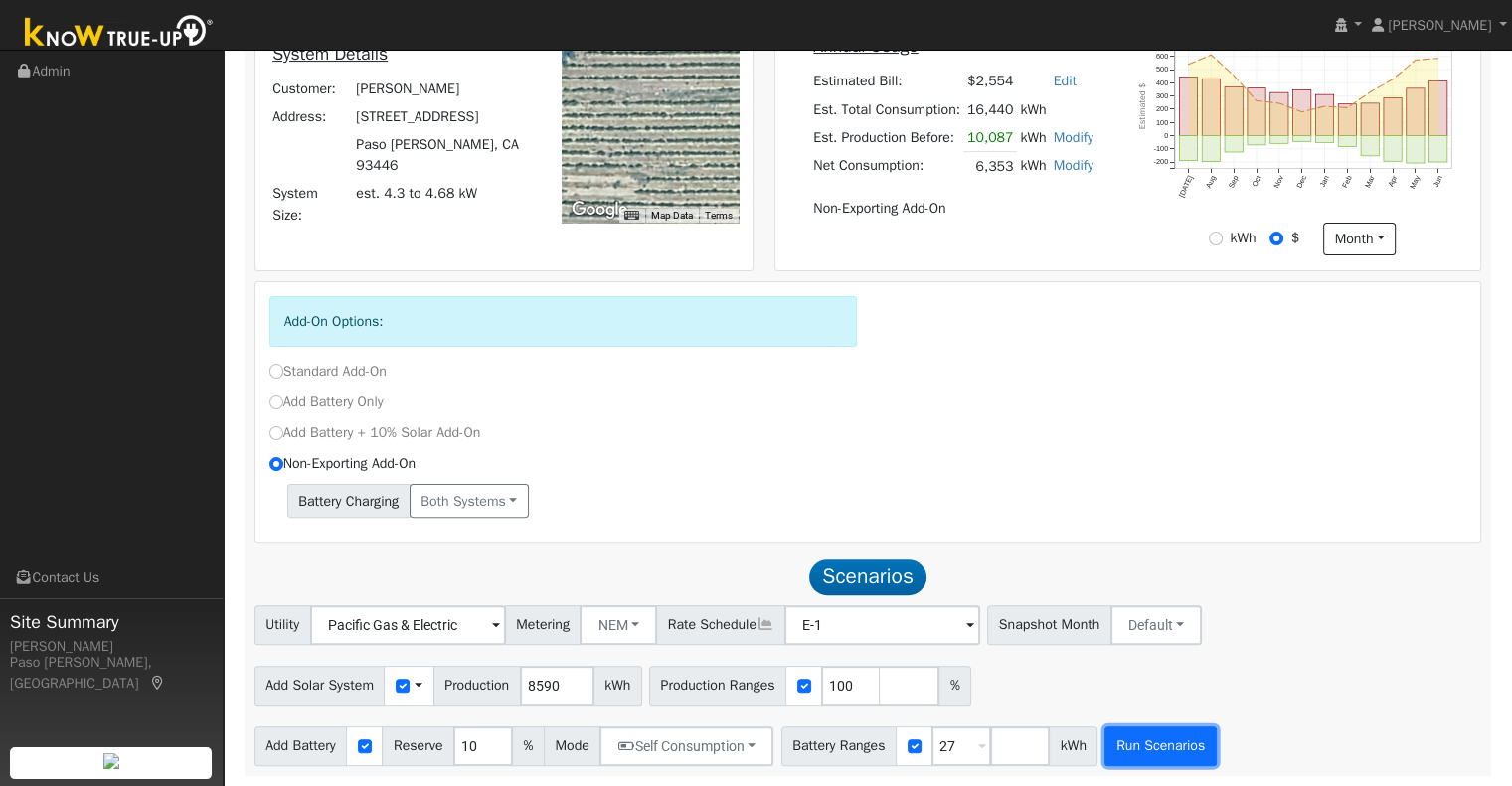 click on "Run Scenarios" at bounding box center [1160, 746] 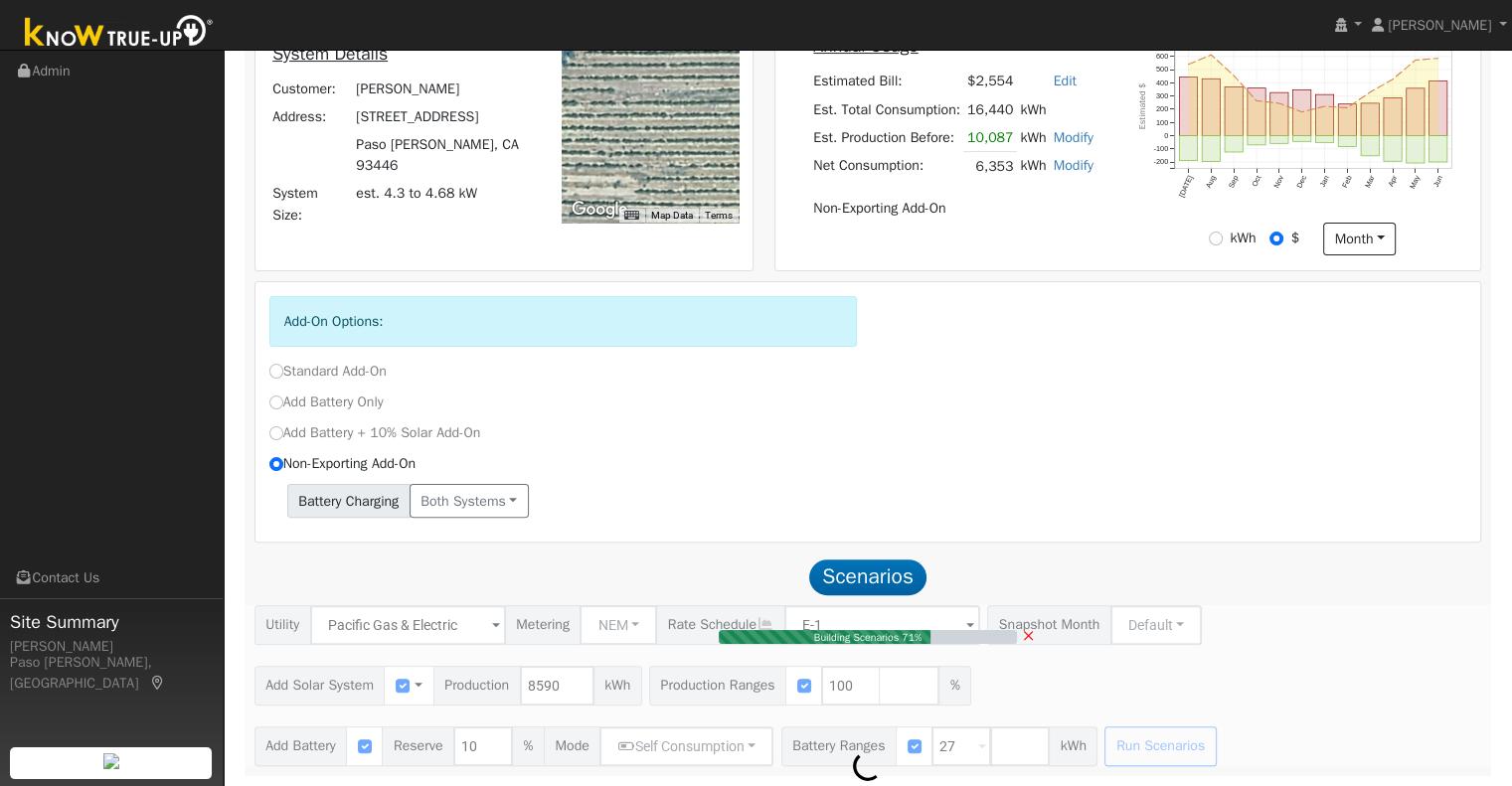 type on "5.7" 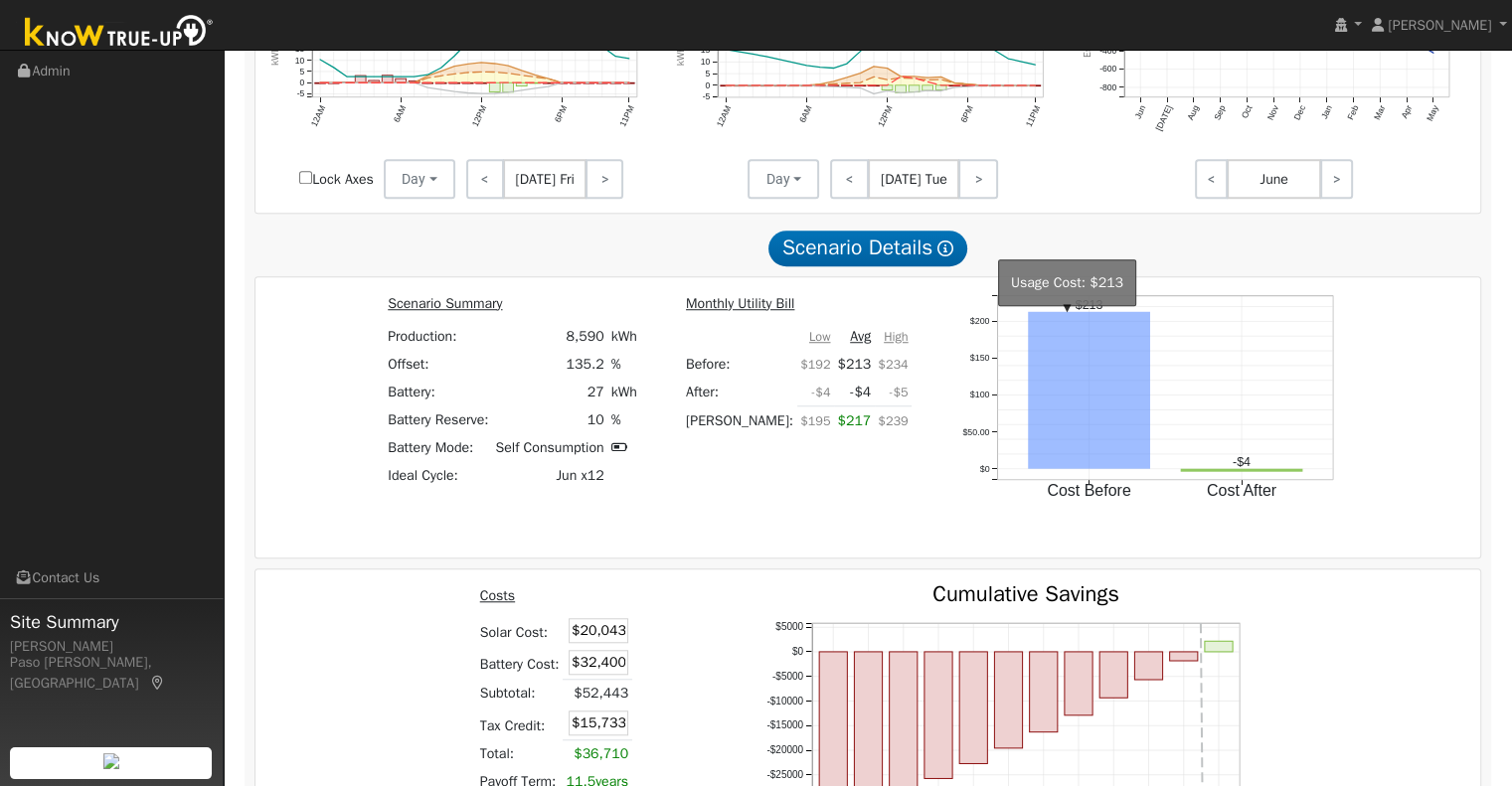 scroll, scrollTop: 1753, scrollLeft: 0, axis: vertical 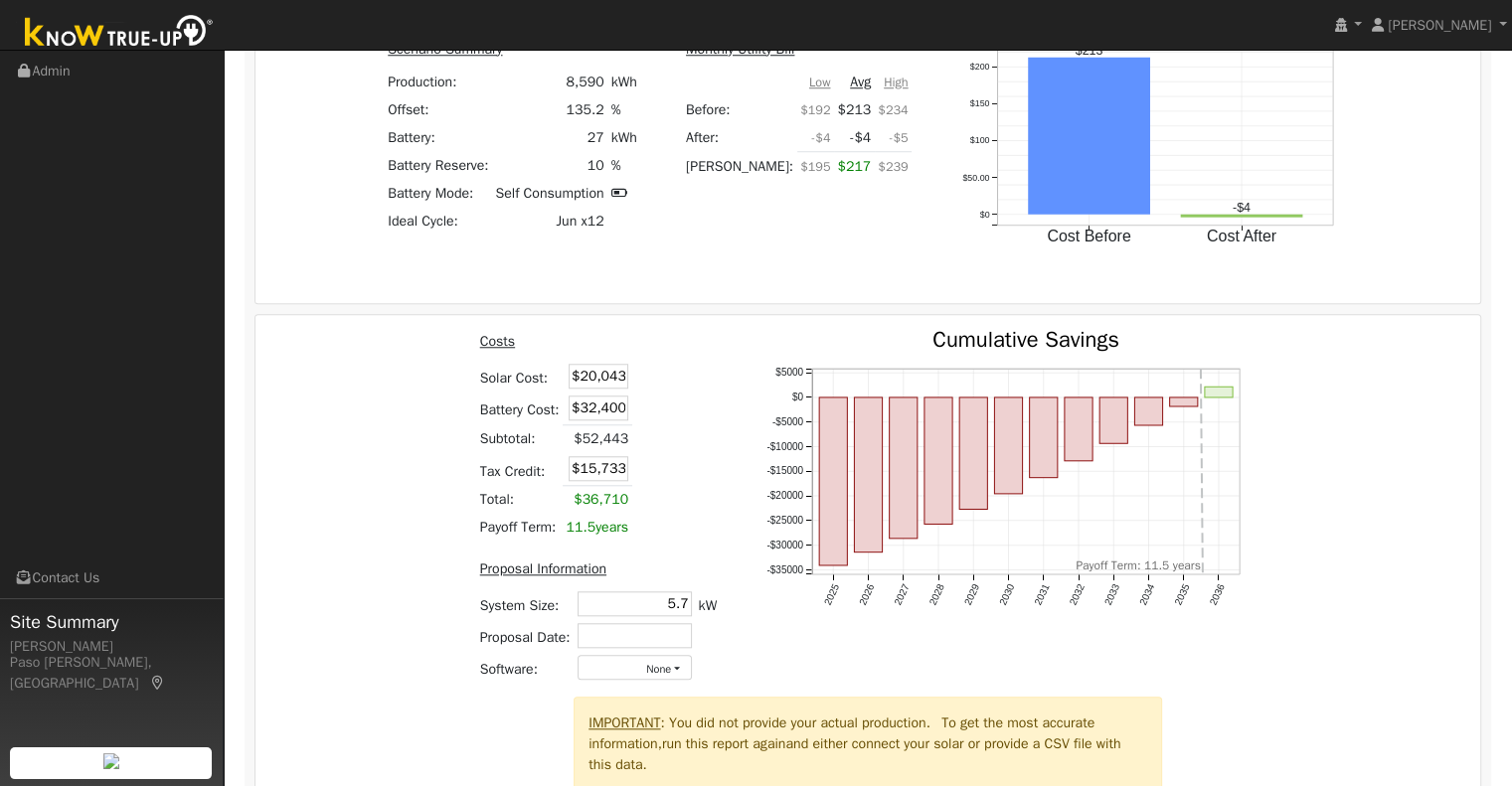 drag, startPoint x: 600, startPoint y: 377, endPoint x: 674, endPoint y: 367, distance: 74.672619 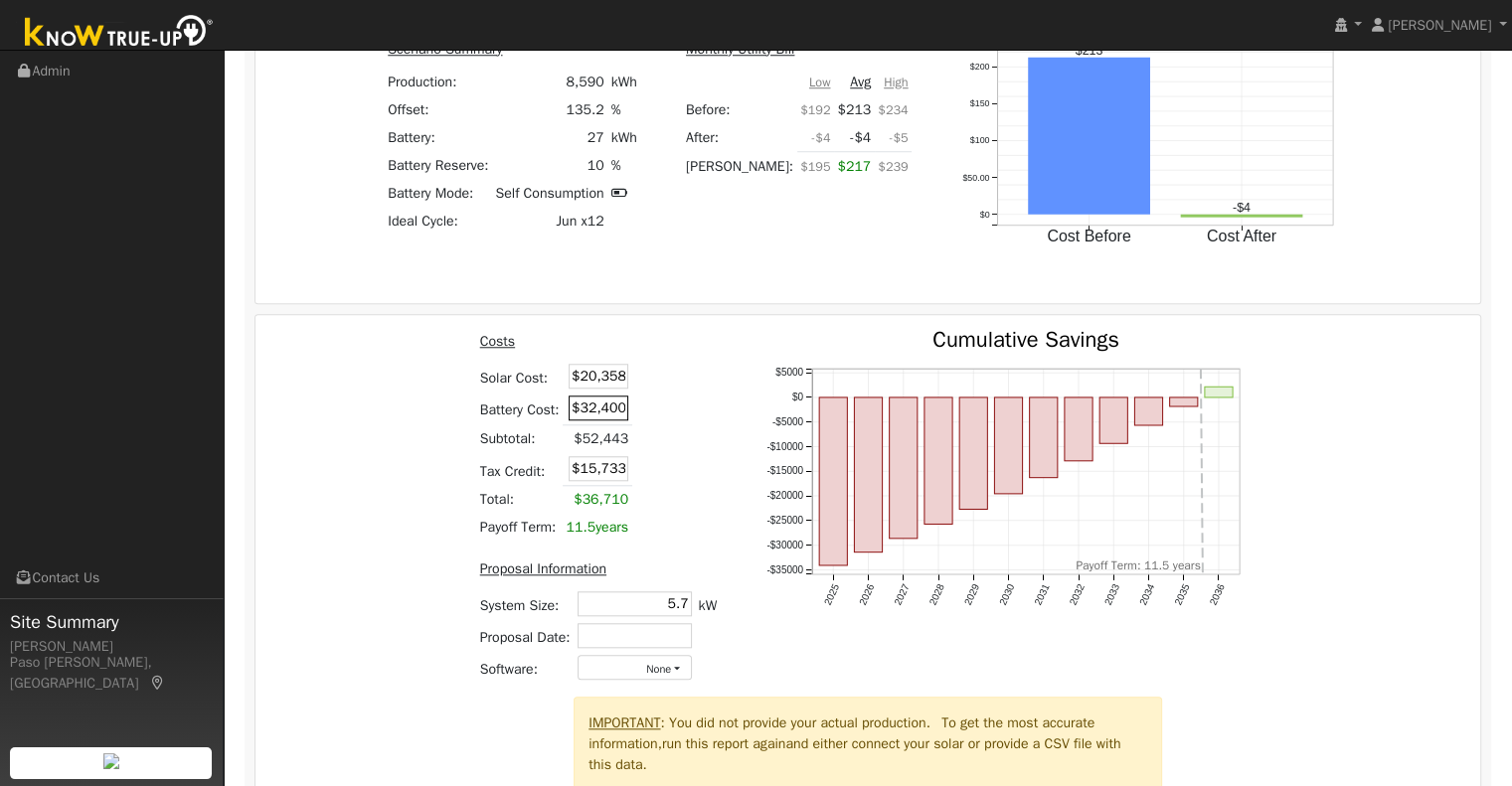 type on "$20,358" 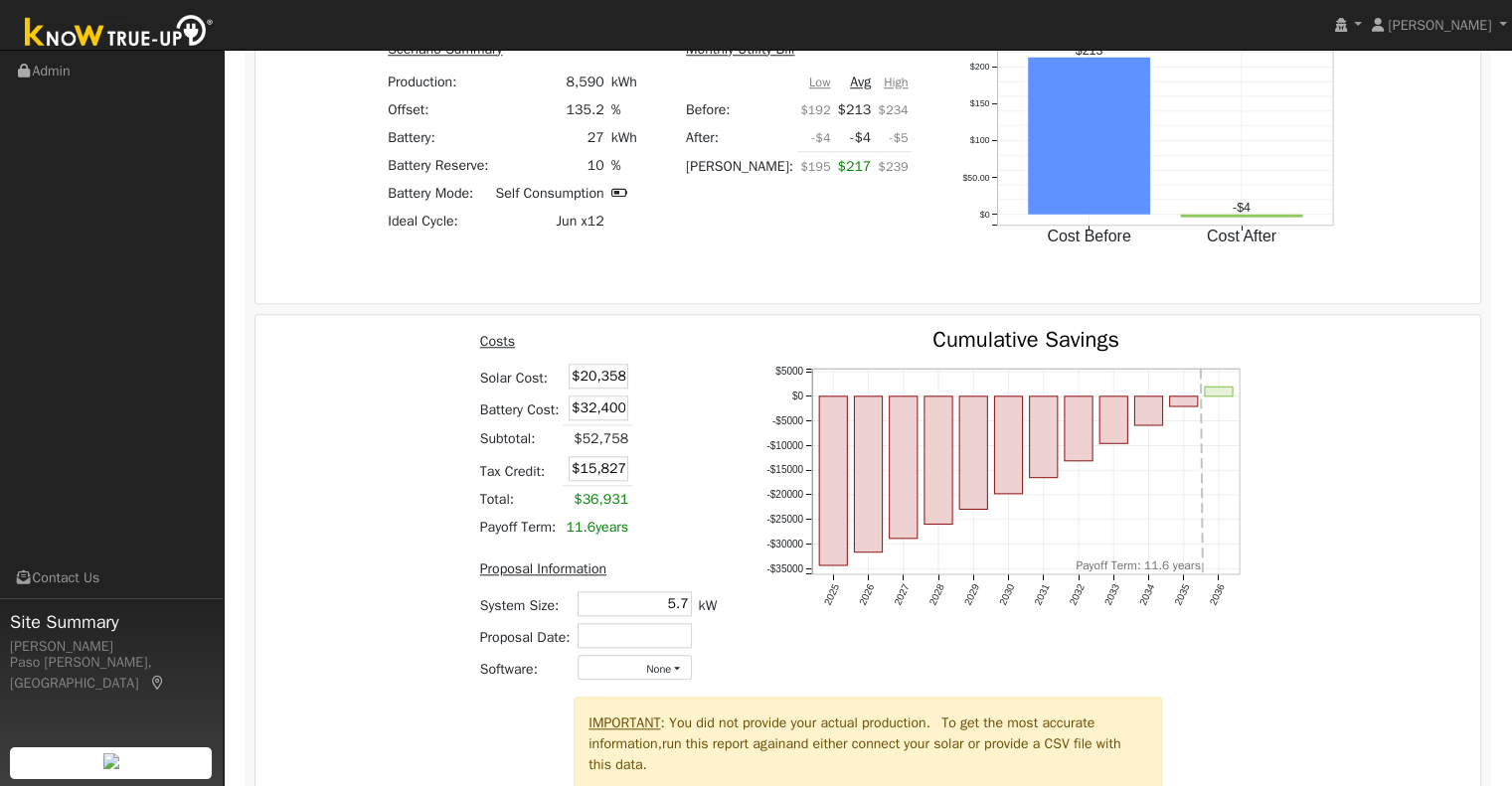 drag, startPoint x: 584, startPoint y: 407, endPoint x: 690, endPoint y: 405, distance: 106.01887 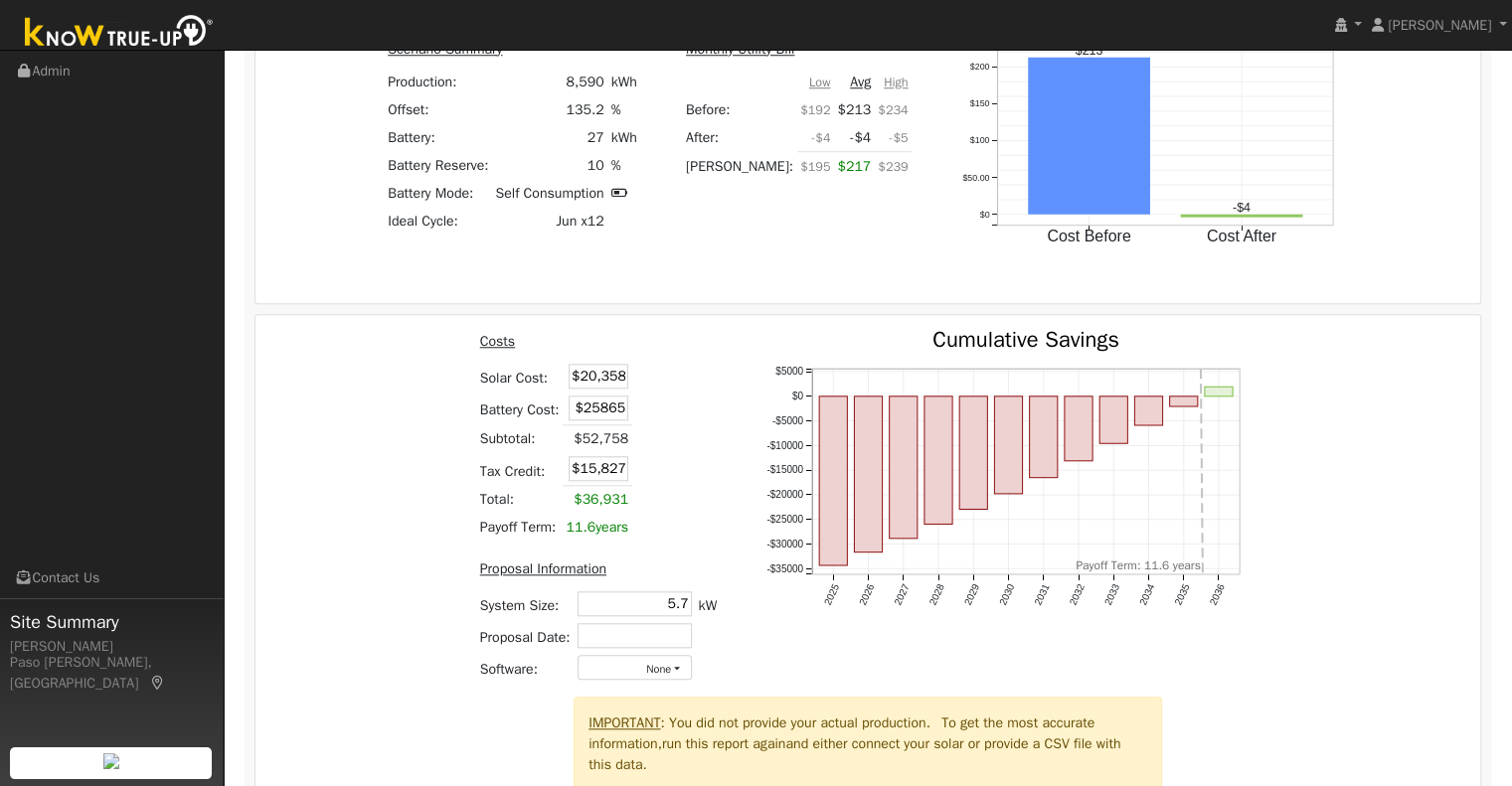 type on "$25,865" 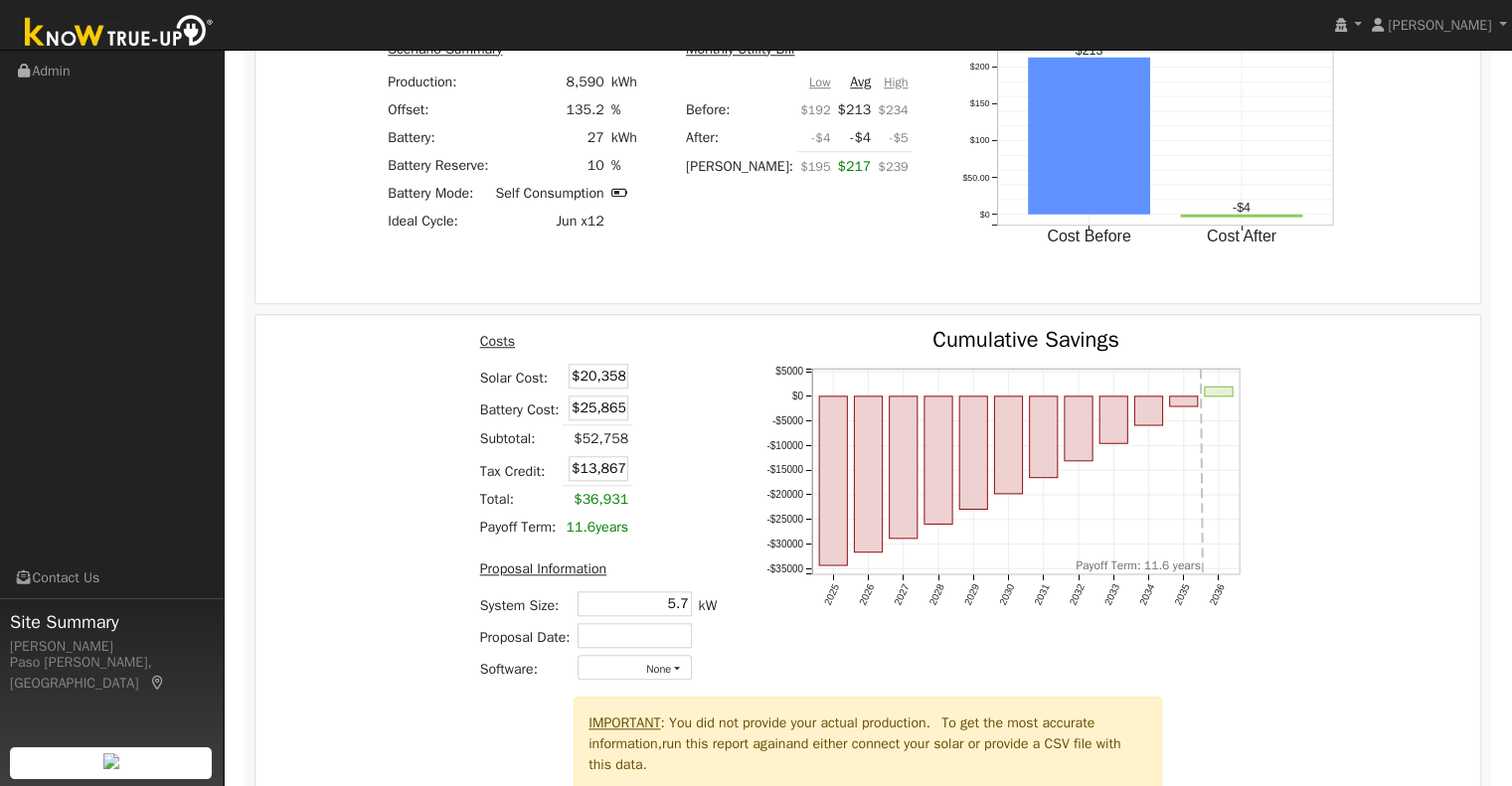 click on "Costs  Solar Cost:  $20,358  Battery Cost:  $25,865 Subtotal: $52,758  Tax Credit:  $13,867 Total: $36,931 Payoff Term: 11.6  years Proposal Information  System Size:  5.7 5.7 kW Proposal Date: Software: None - None - Aurora Energy Toolbase OpenSolar Solo Solargraf - Other - 2025 2026 2027 2028 2029 2030 2031 2032 2033 2034 2035 2036 -$35000 -$30000 -$25000 -$20000 -$15000 -$10000 -$5000 $0 $5000 Cumulative Savings onclick="" onclick="" onclick="" onclick="" onclick="" onclick="" onclick="" onclick="" onclick="" onclick="" onclick="" onclick="" Payoff Term: 11.6 years" at bounding box center (868, 513) 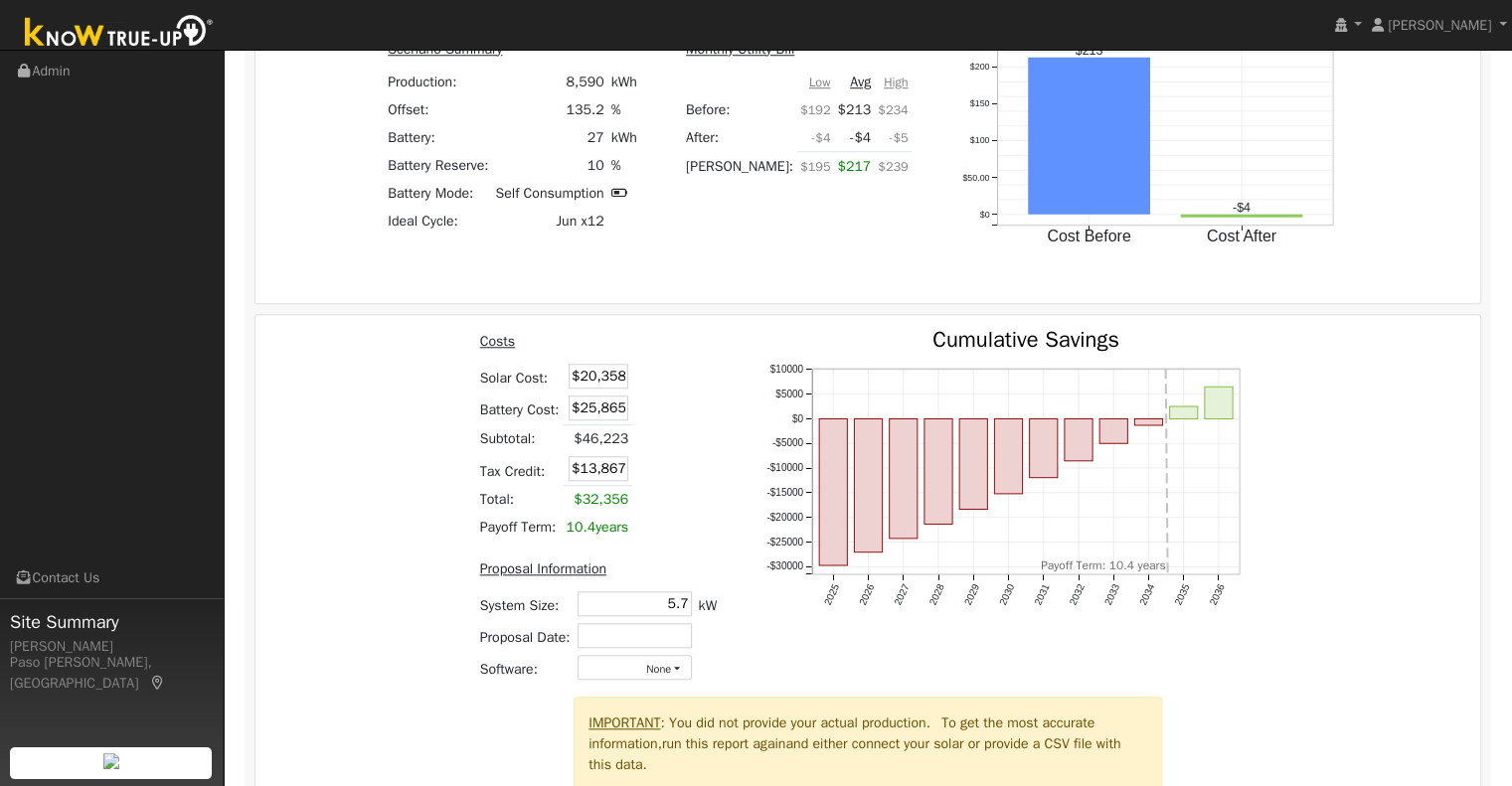 drag, startPoint x: 662, startPoint y: 598, endPoint x: 960, endPoint y: 605, distance: 298.0822 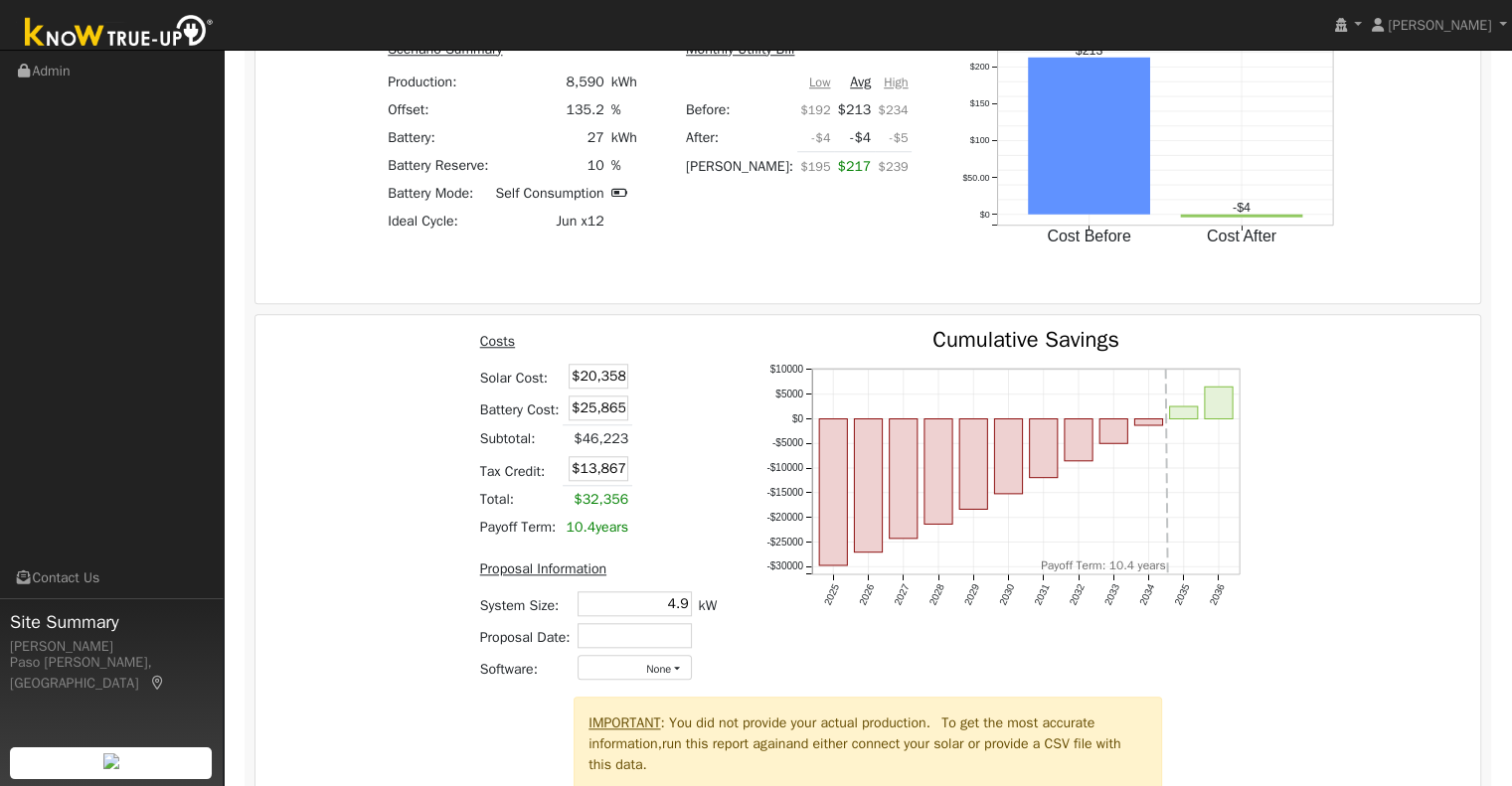 type on "4.9" 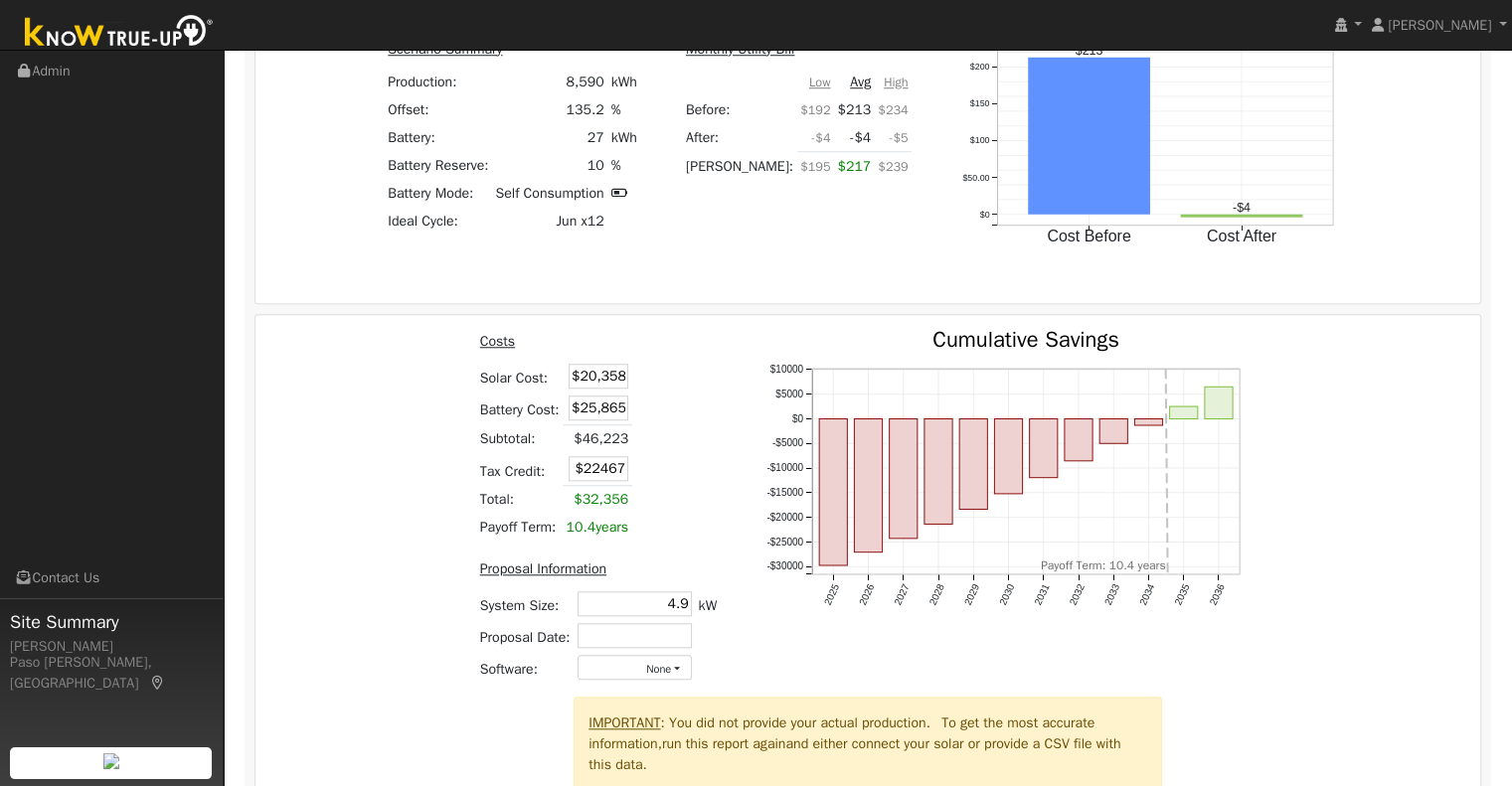 type on "$22,467" 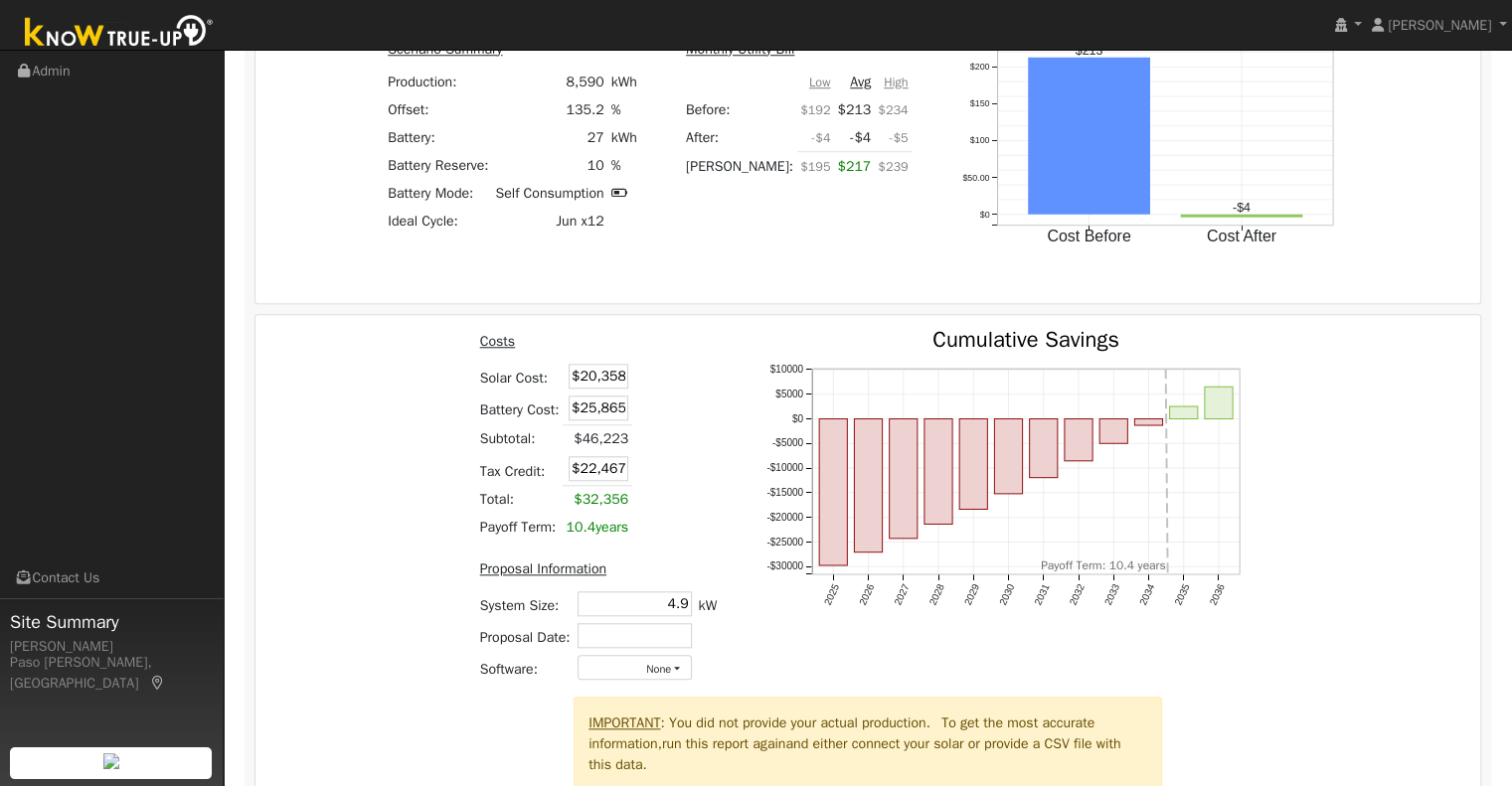 click on "Costs  Solar Cost:  $20,358  Battery Cost:  $25,865 Subtotal: $46,223  Tax Credit:  $22,467 Total: $32,356 Payoff Term: 10.4  years Proposal Information  System Size:  4.9 4.9 kW Proposal Date: Software: None - None - Aurora Energy Toolbase OpenSolar Solo Solargraf - Other - 2025 2026 2027 2028 2029 2030 2031 2032 2033 2034 2035 2036 -$30000 -$25000 -$20000 -$15000 -$10000 -$5000 $0 $5000 $10000 Cumulative Savings onclick="" onclick="" onclick="" onclick="" onclick="" onclick="" onclick="" onclick="" onclick="" onclick="" onclick="" onclick="" Payoff Term: 10.4 years" at bounding box center (868, 513) 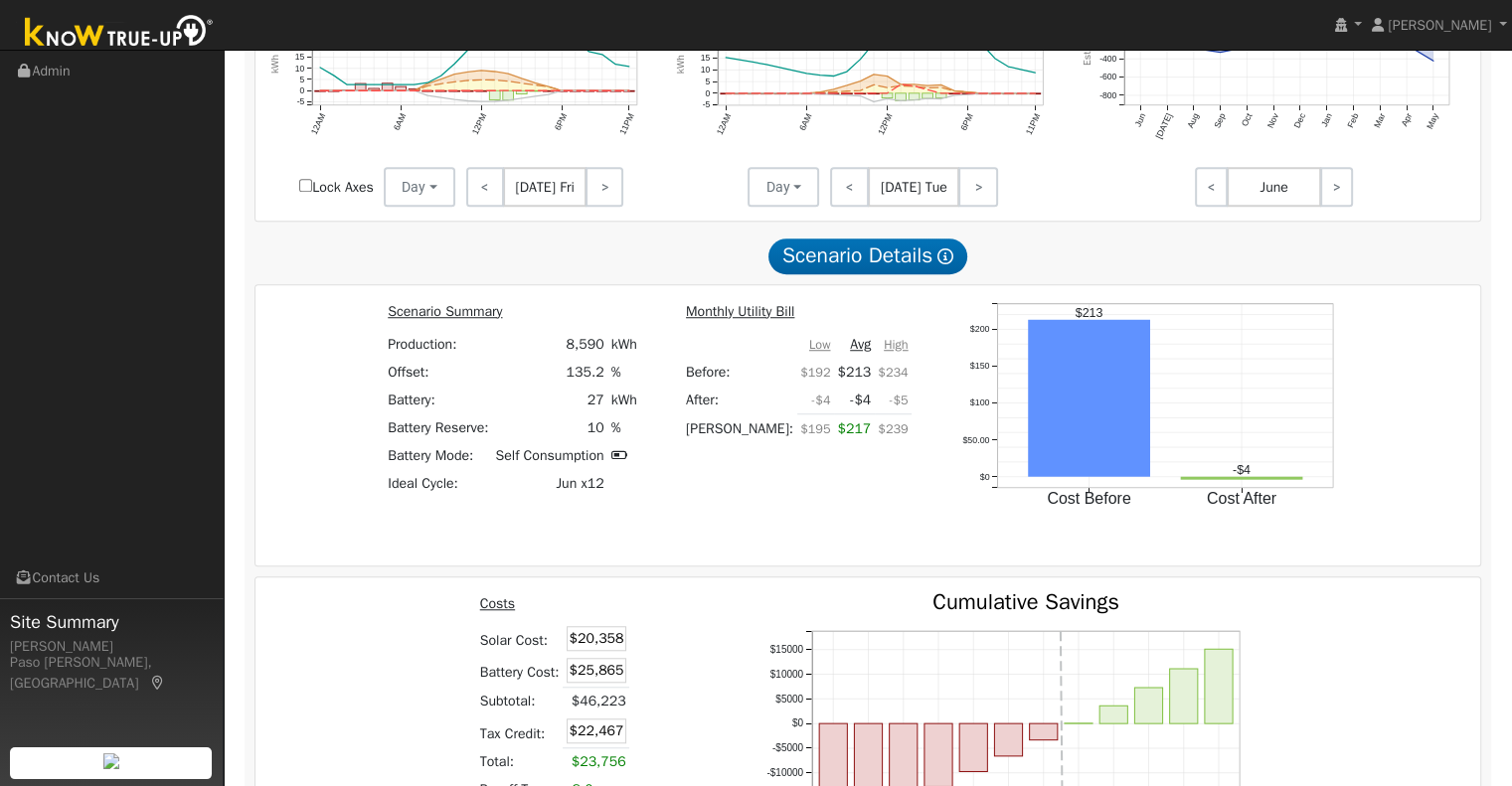 scroll, scrollTop: 1886, scrollLeft: 0, axis: vertical 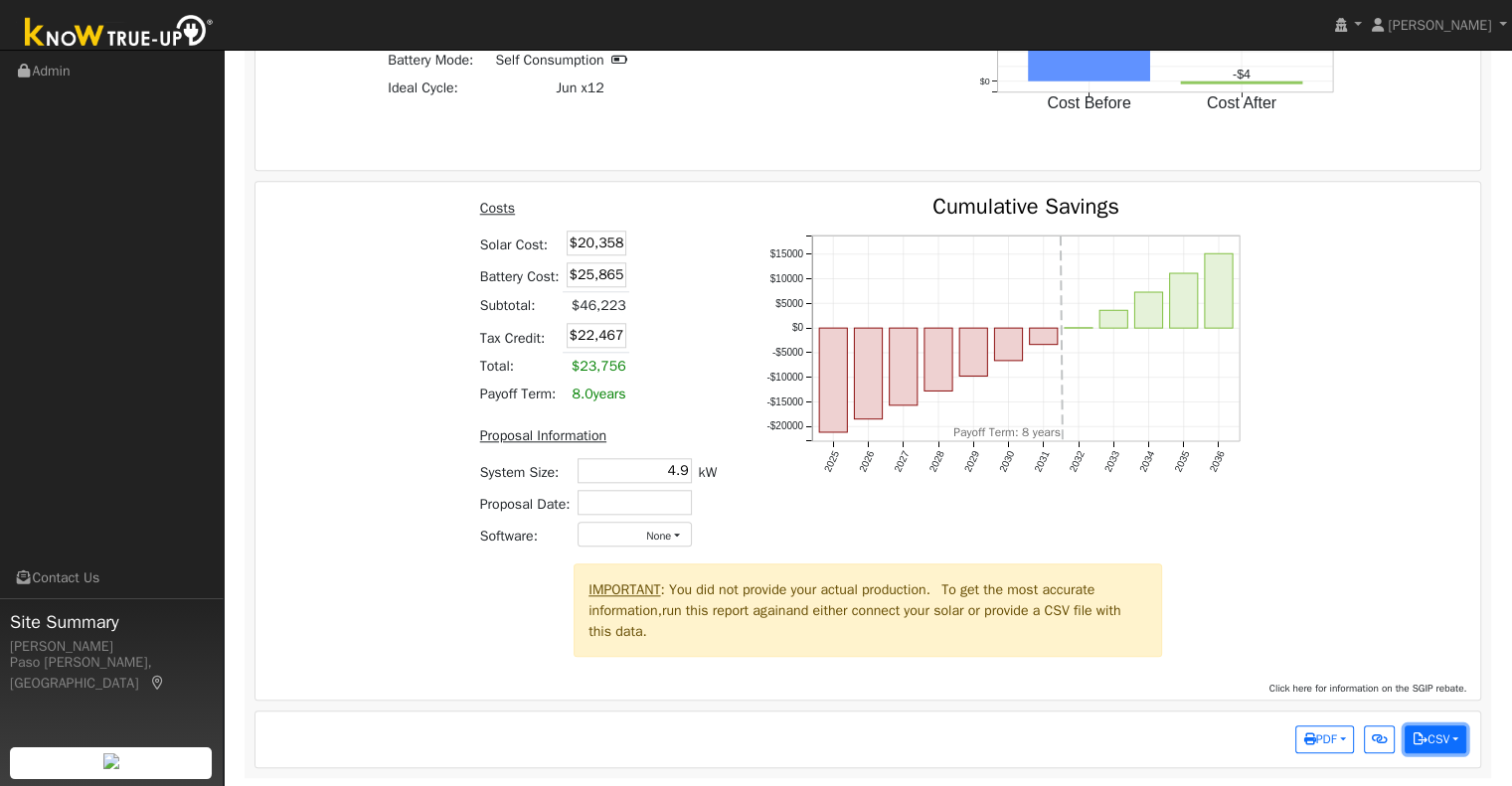 click on "CSV" at bounding box center [1435, 739] 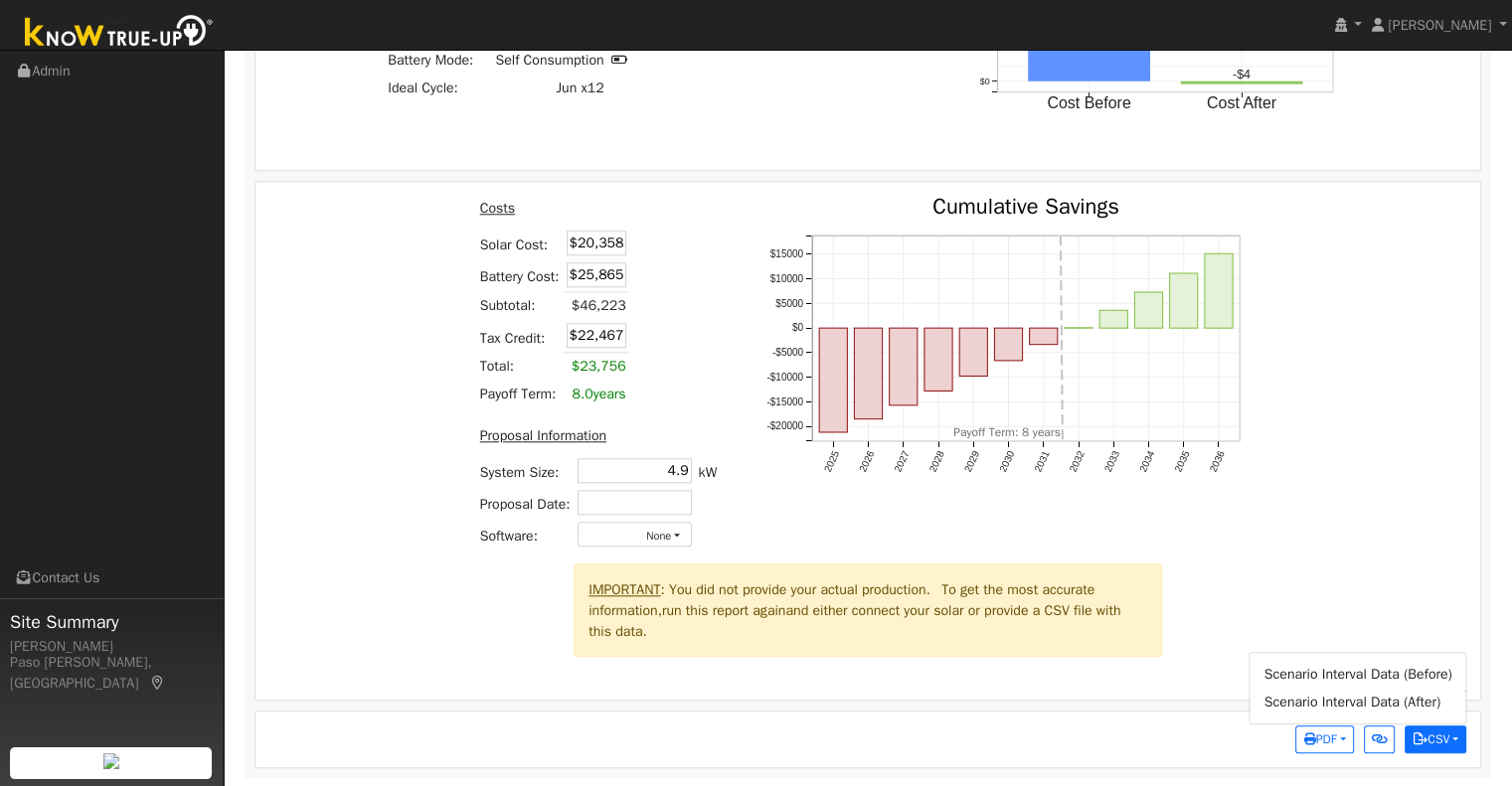 click on "Costs  Solar Cost:  $20,358  Battery Cost:  $25,865 Subtotal: $46,223  Tax Credit:  $22,467 Total: $23,756 Payoff Term: 8.0  years Proposal Information  System Size:  4.9 4.9 kW Proposal Date: Software: None - None - Aurora Energy Toolbase OpenSolar Solo Solargraf - Other - 2025 2026 2027 2028 2029 2030 2031 2032 2033 2034 2035 2036 -$20000 -$15000 -$10000 -$5000 $0 $5000 $10000 $15000 Cumulative Savings onclick="" onclick="" onclick="" onclick="" onclick="" onclick="" onclick="" onclick="" onclick="" onclick="" onclick="" onclick="" Payoff Term: 8 years" at bounding box center [868, 380] 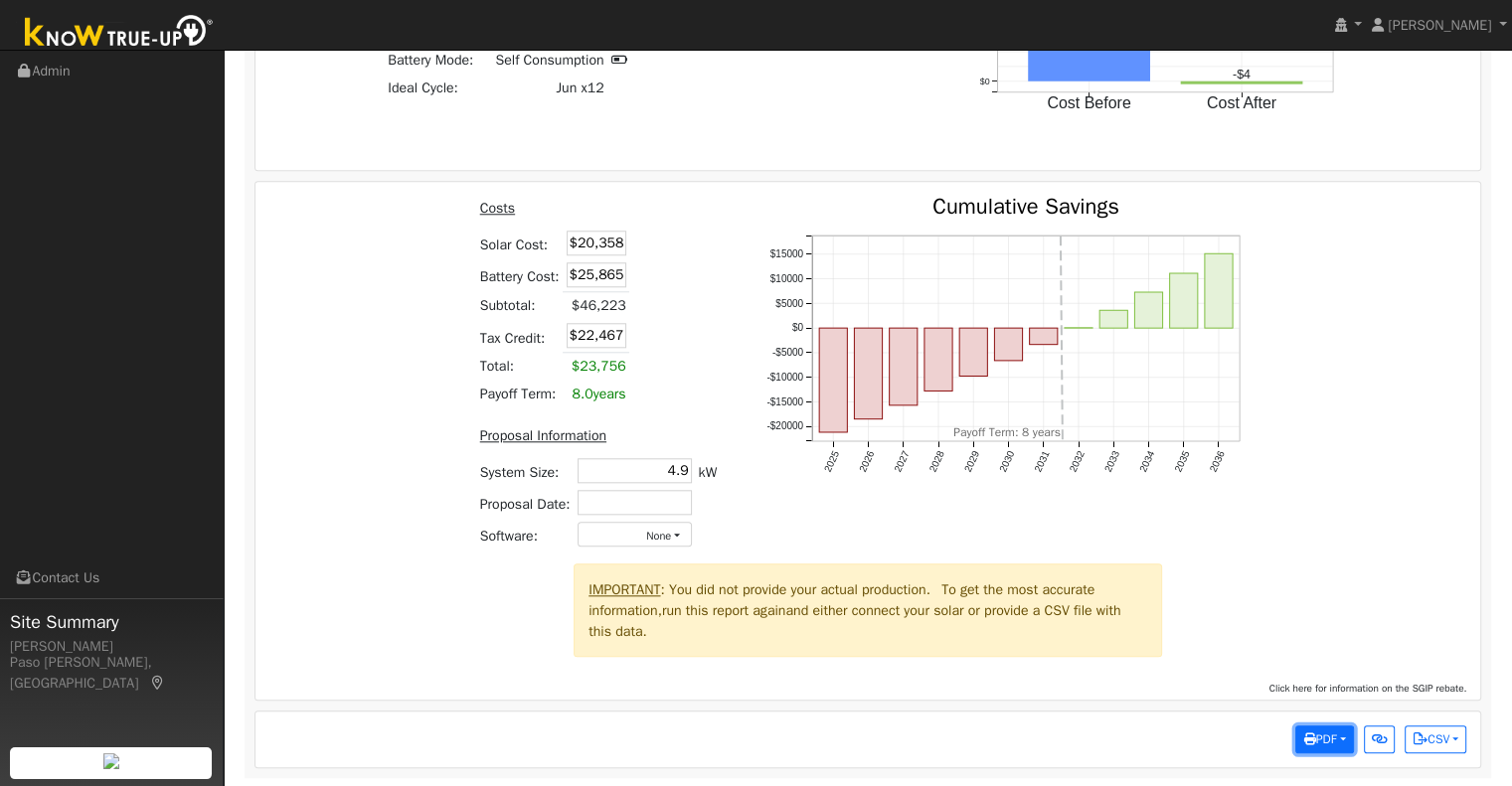 click on "PDF" at bounding box center [1319, 739] 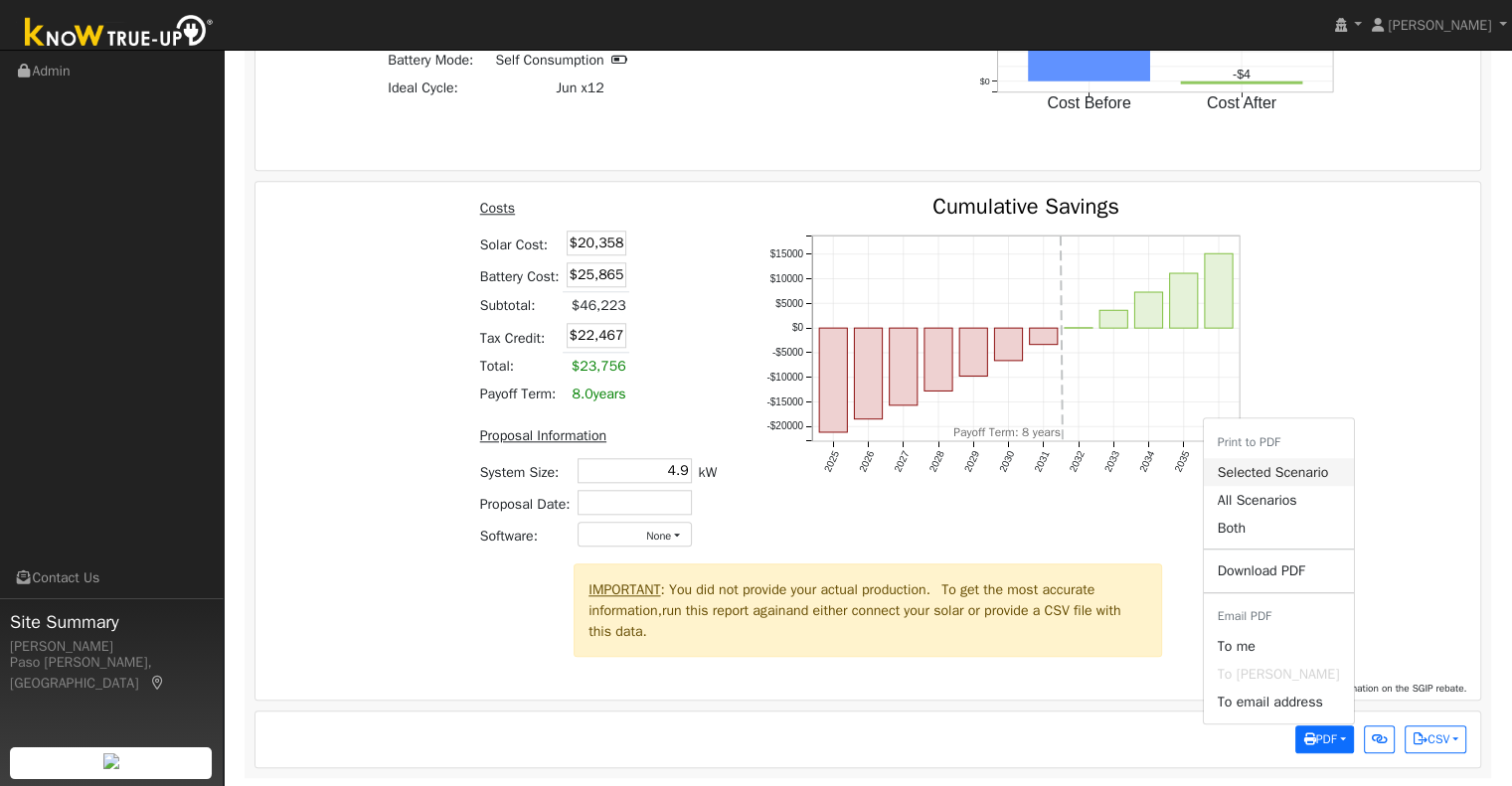 click on "Selected Scenario" at bounding box center [1278, 472] 